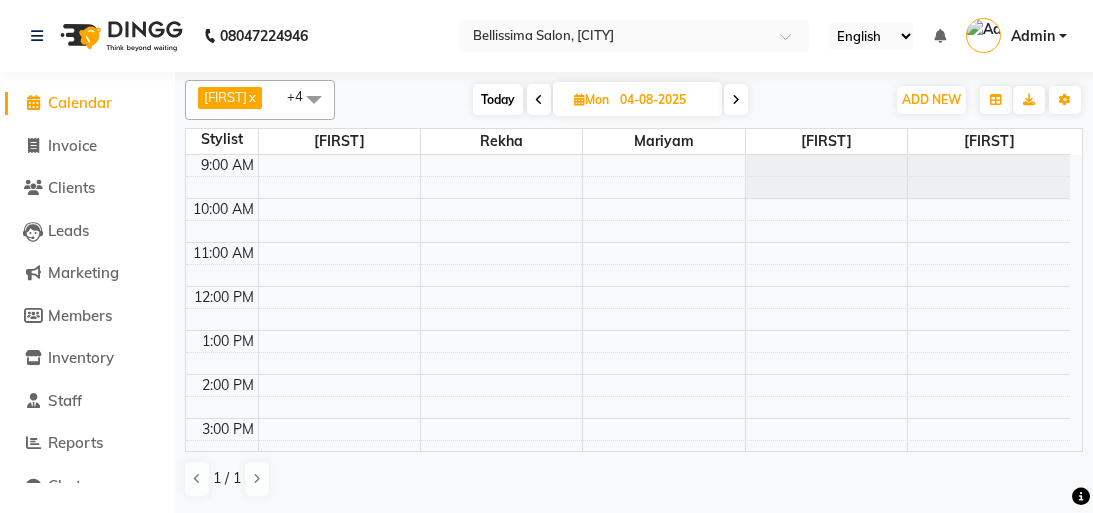 scroll, scrollTop: 0, scrollLeft: 0, axis: both 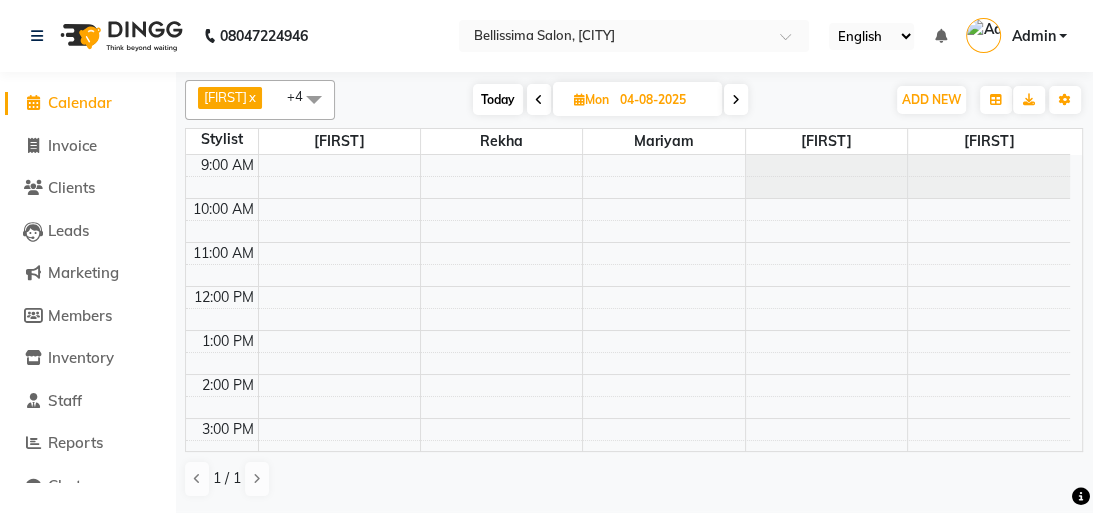 click on "Today" at bounding box center (498, 99) 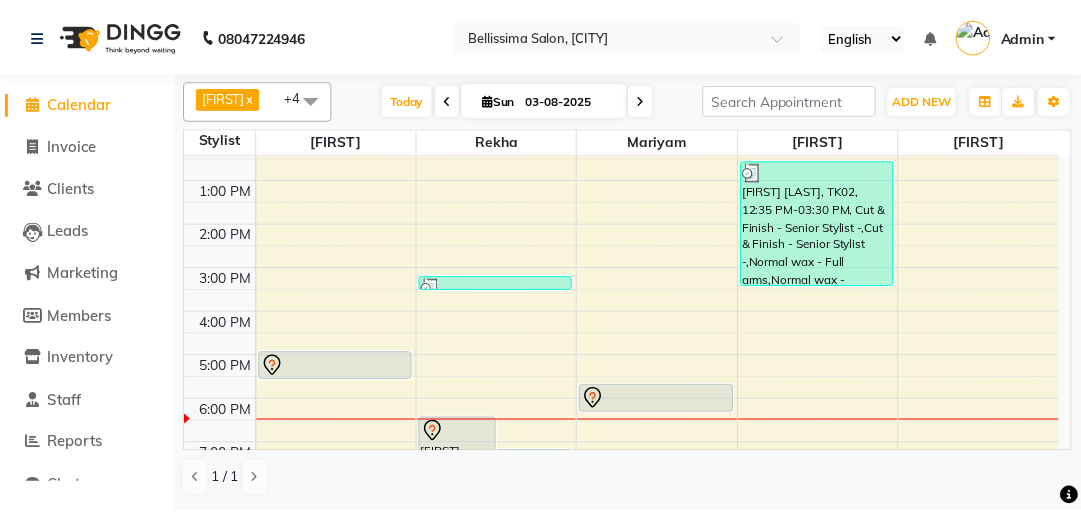 scroll, scrollTop: 145, scrollLeft: 0, axis: vertical 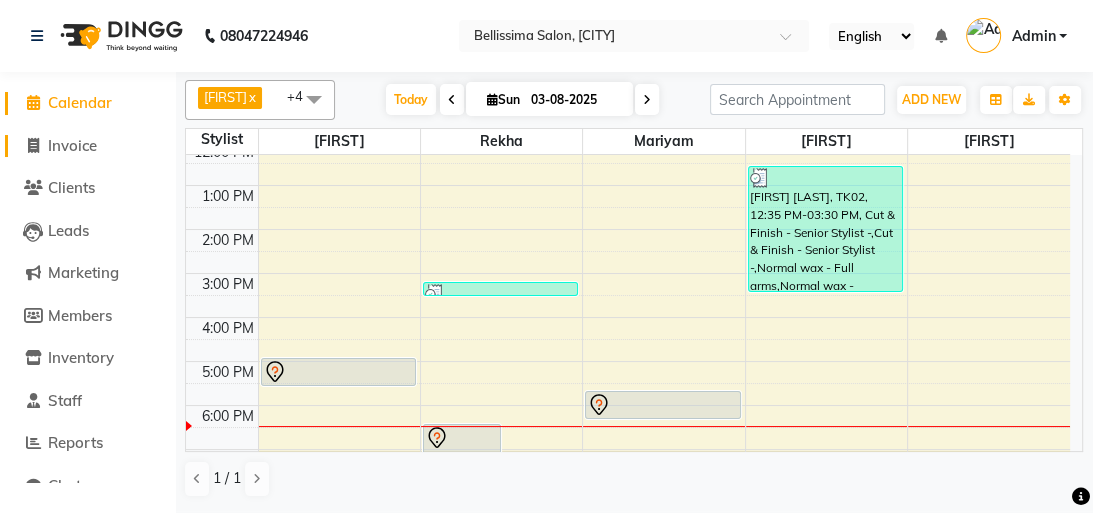 click on "Invoice" 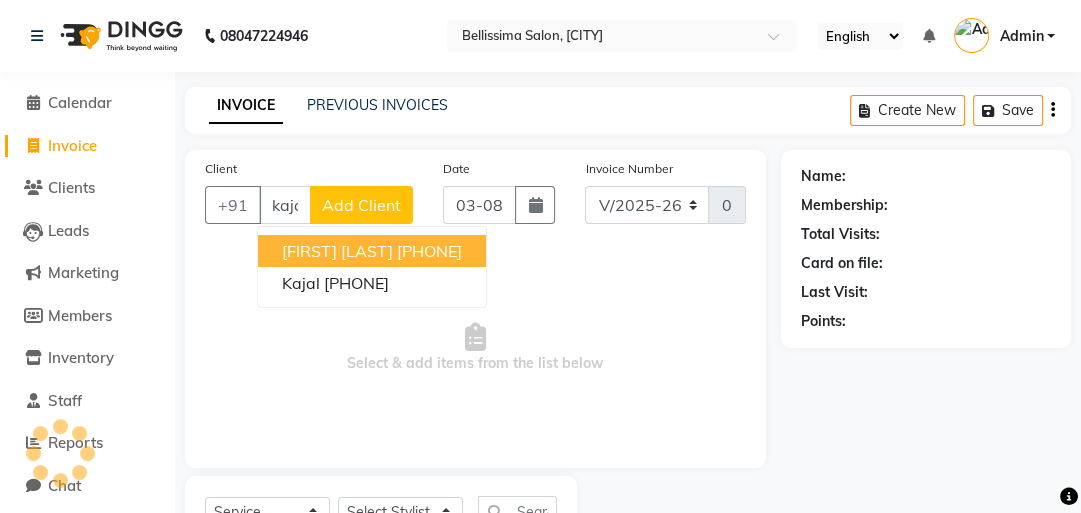 scroll, scrollTop: 0, scrollLeft: 1, axis: horizontal 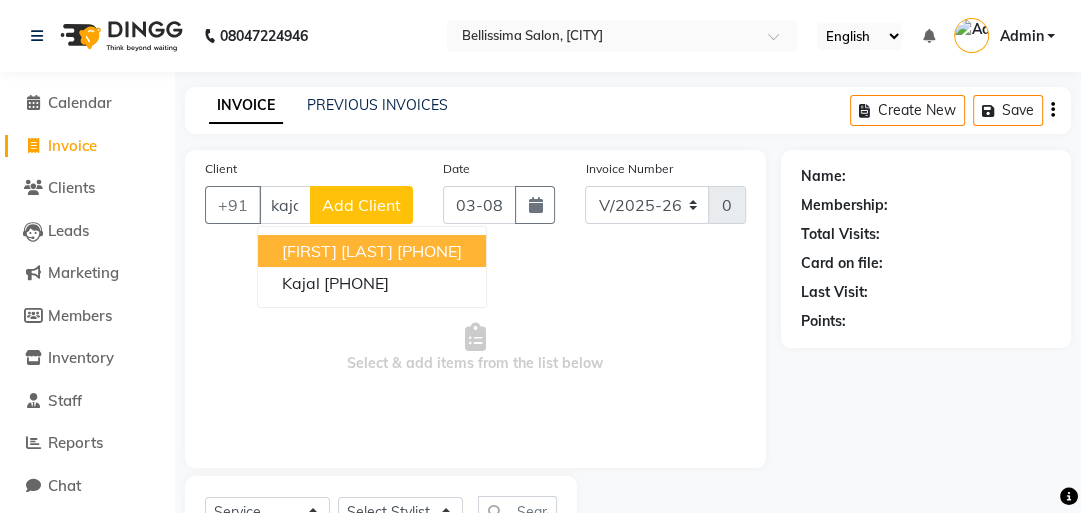 click on "8490093446" at bounding box center [429, 251] 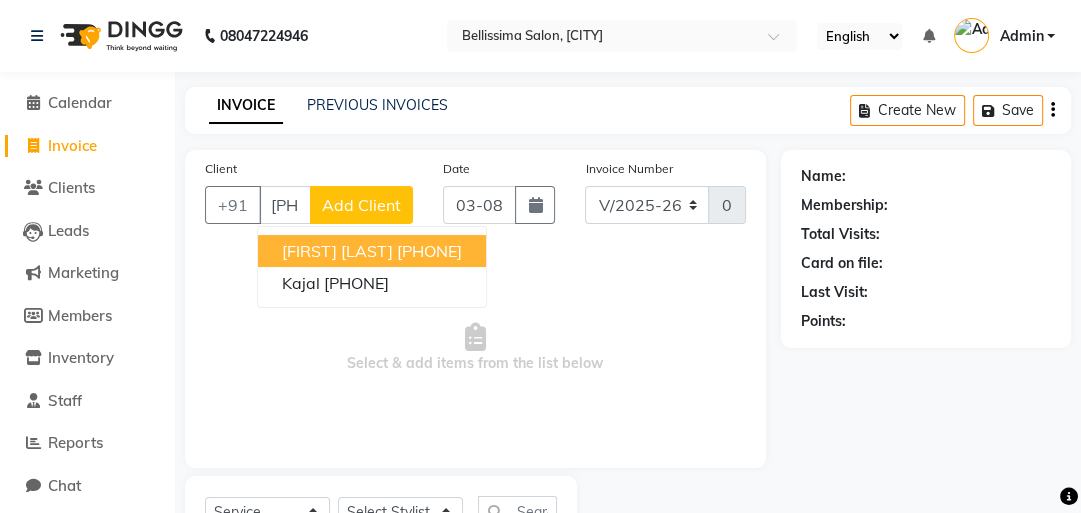 type on "8490093446" 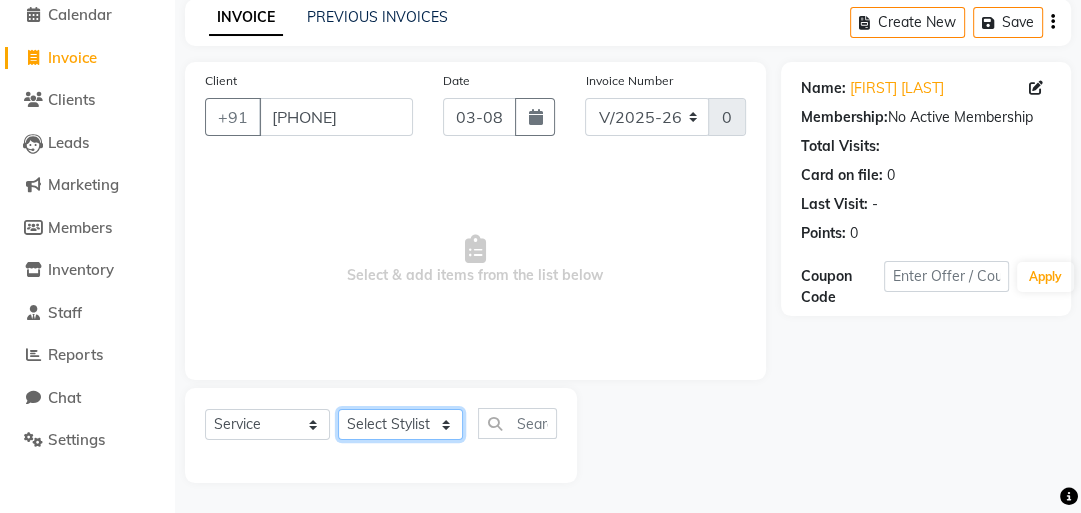 click on "Select Stylist [FIRST] [FIRST] [FIRST] [FIRST] [FIRST]" 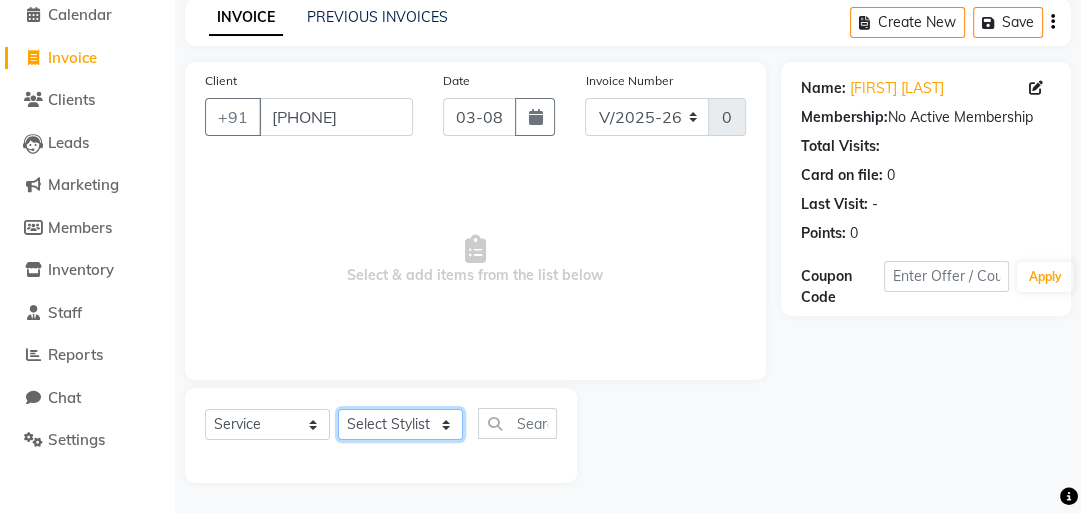select on "79977" 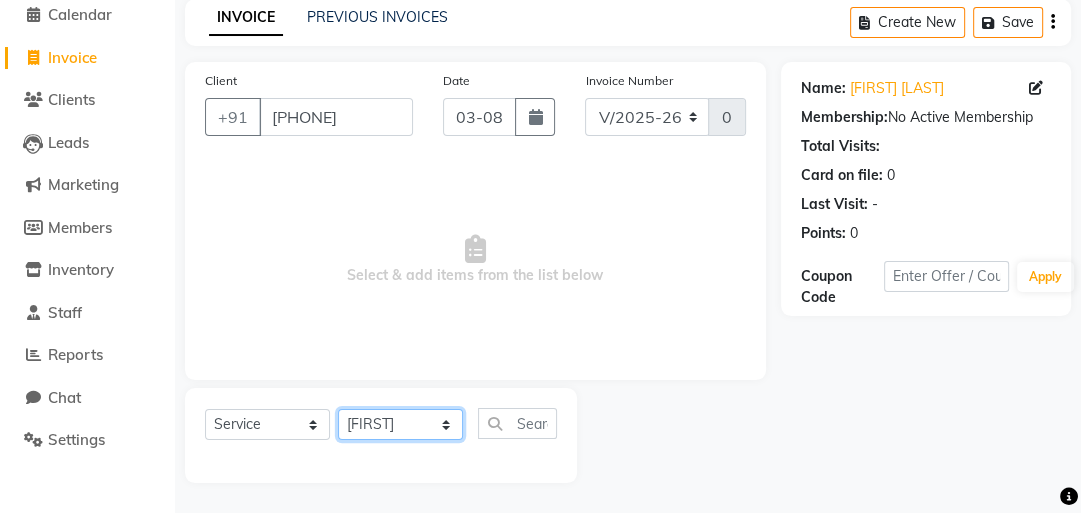 click on "Select Stylist [FIRST] [FIRST] [FIRST] [FIRST] [FIRST]" 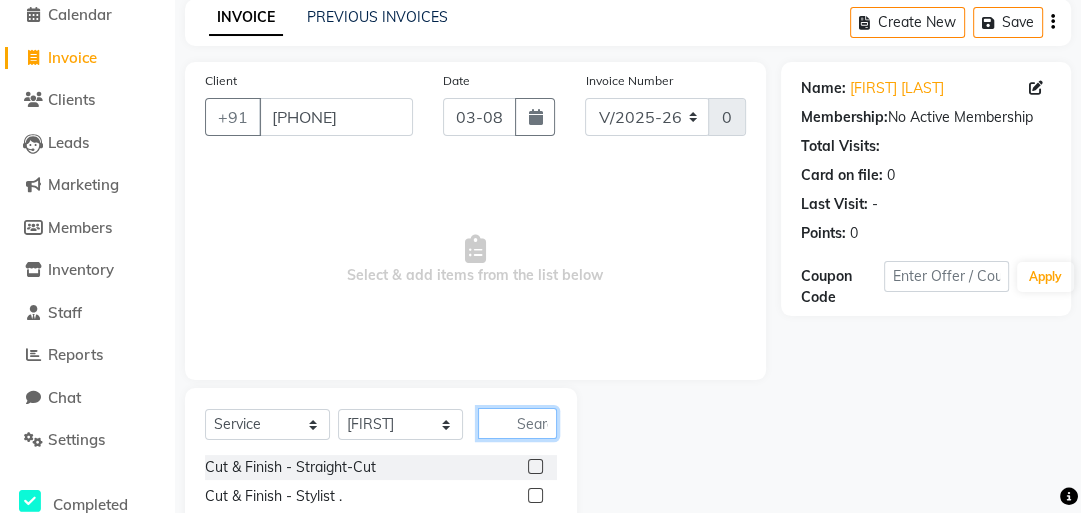 click 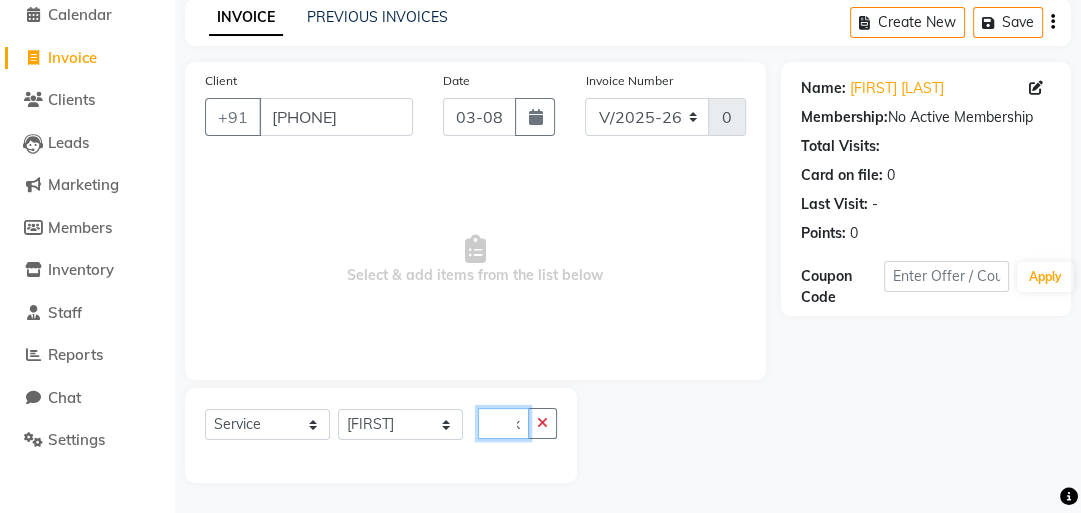 scroll, scrollTop: 0, scrollLeft: 15, axis: horizontal 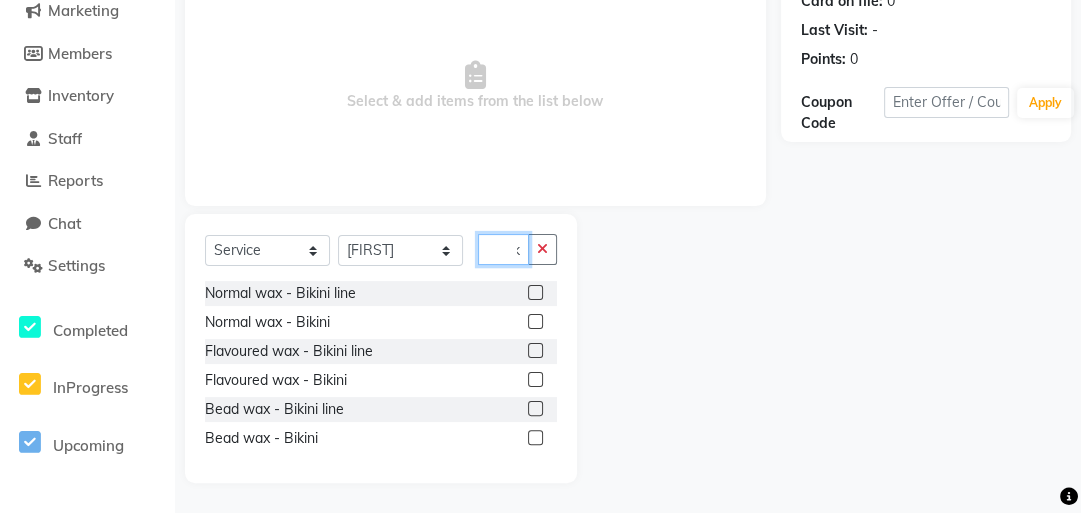 type on "bik" 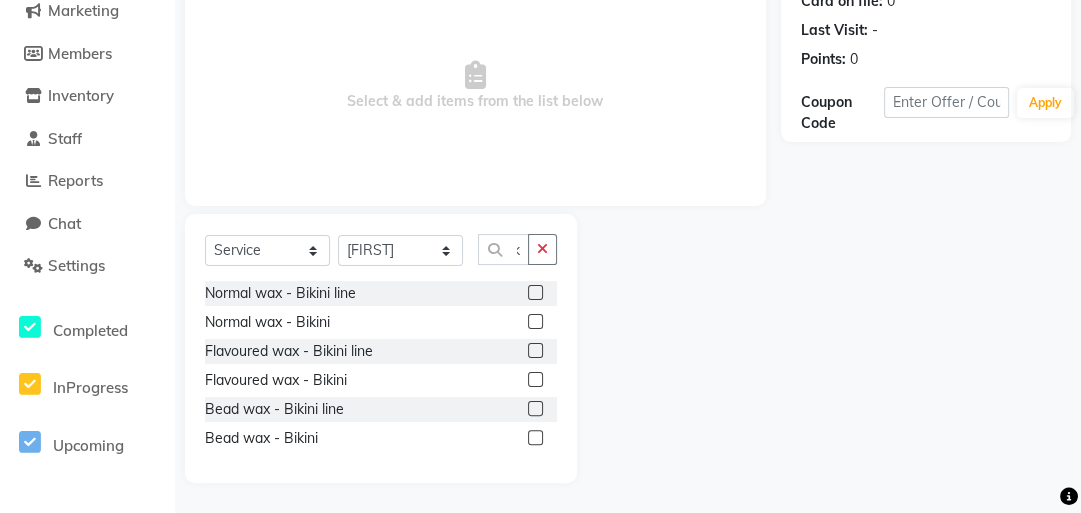 scroll, scrollTop: 0, scrollLeft: 0, axis: both 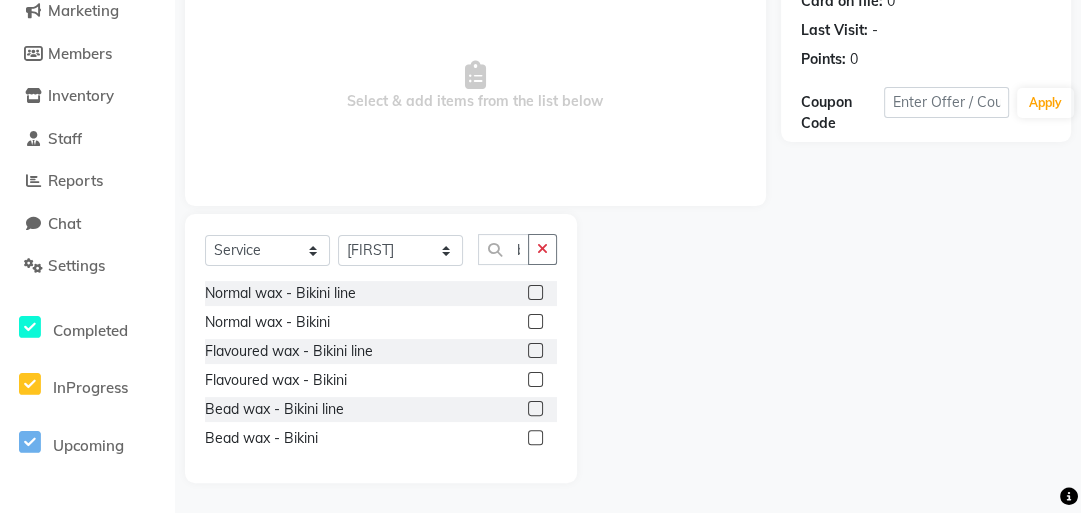click 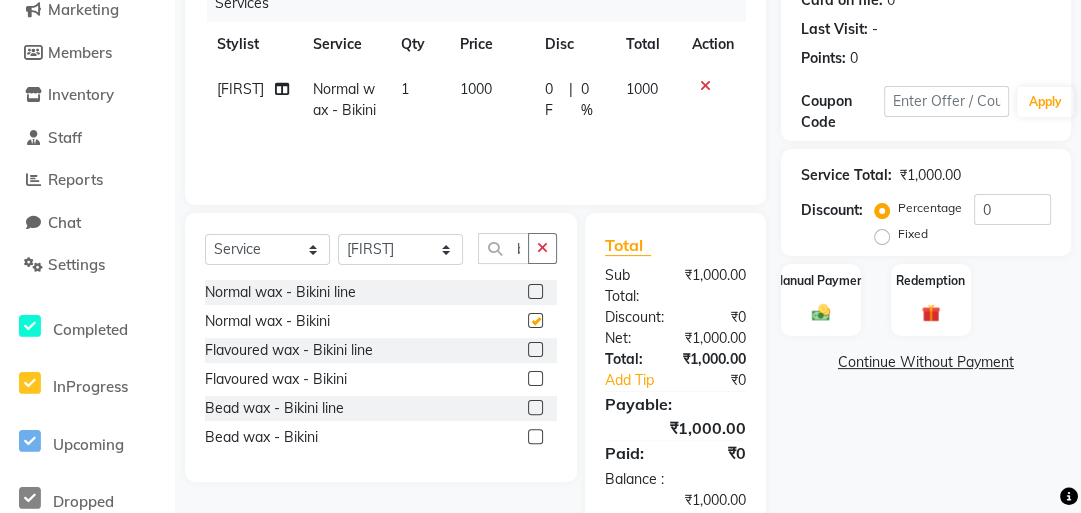 checkbox on "false" 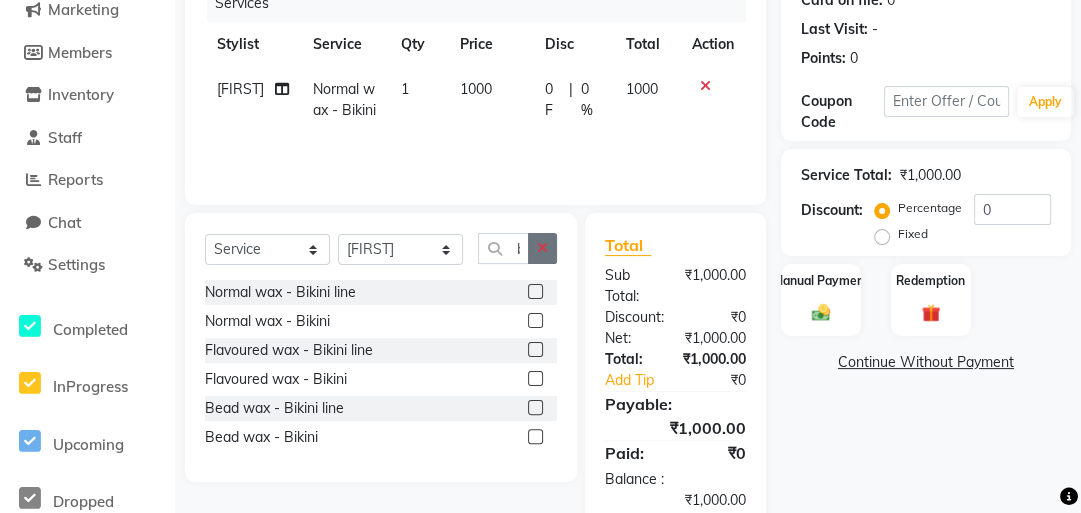 click 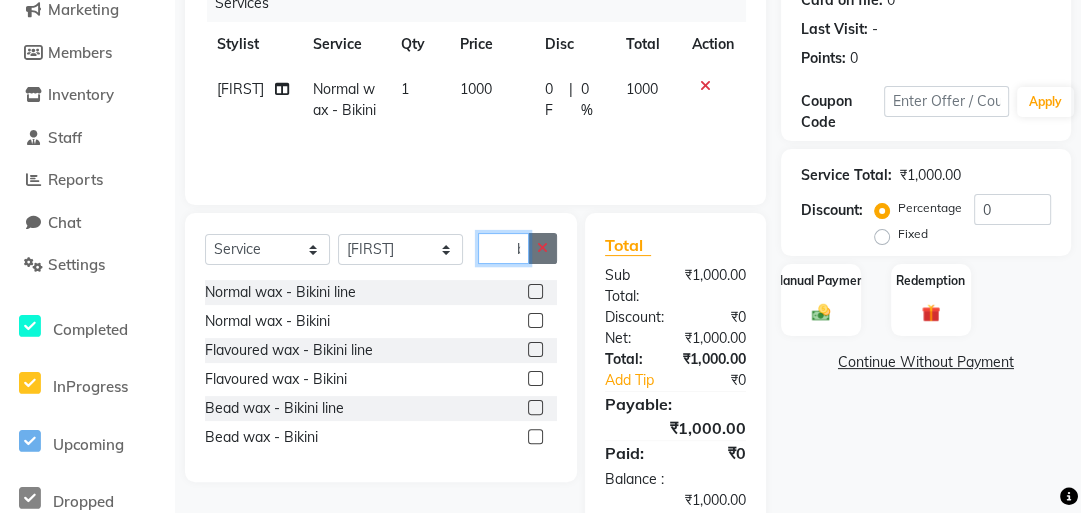 type 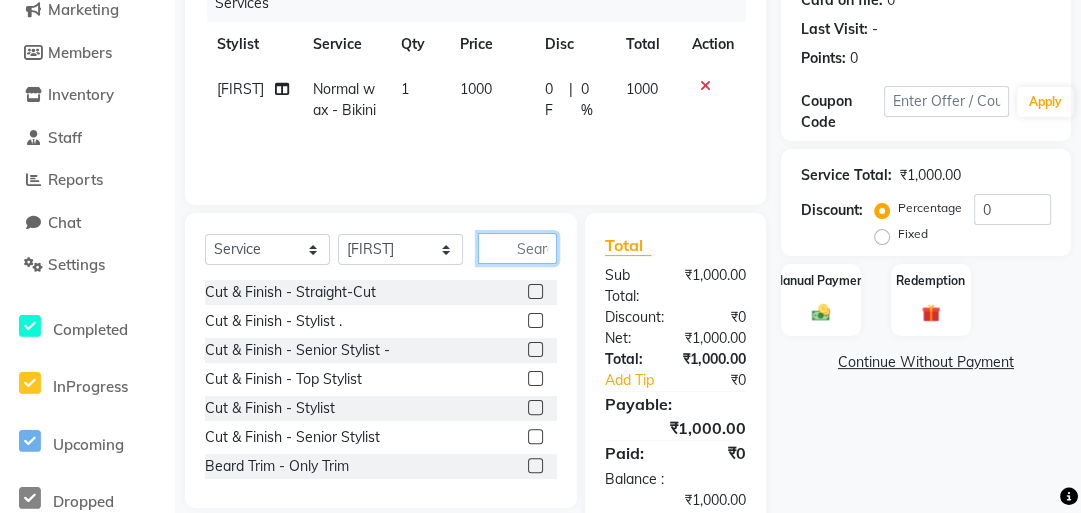 scroll, scrollTop: 312, scrollLeft: 0, axis: vertical 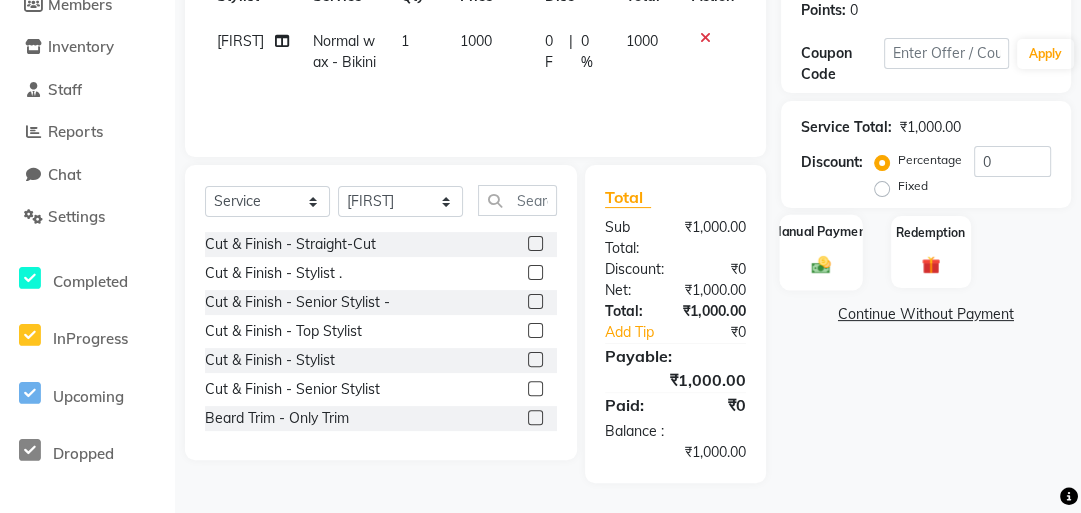 click on "Manual Payment" 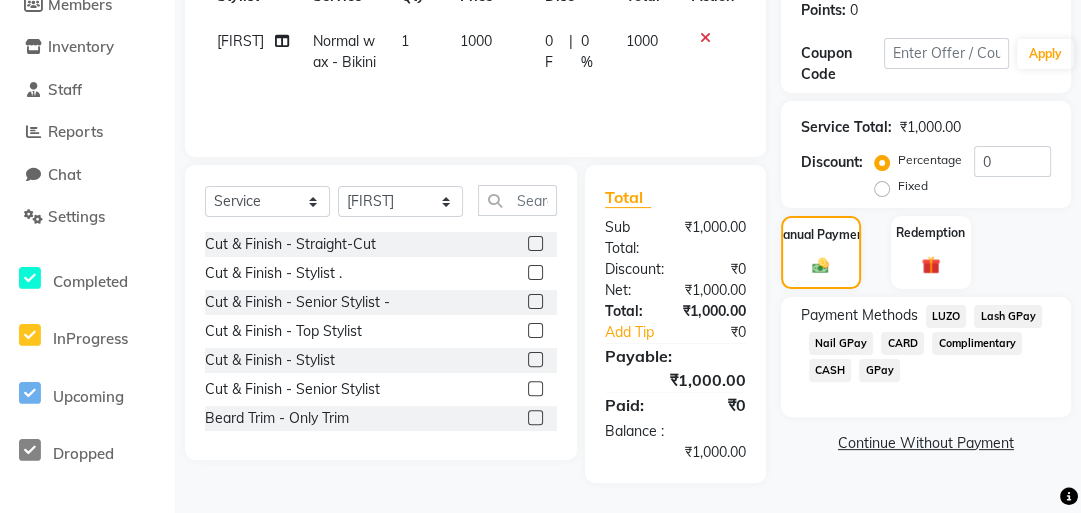 click on "GPay" 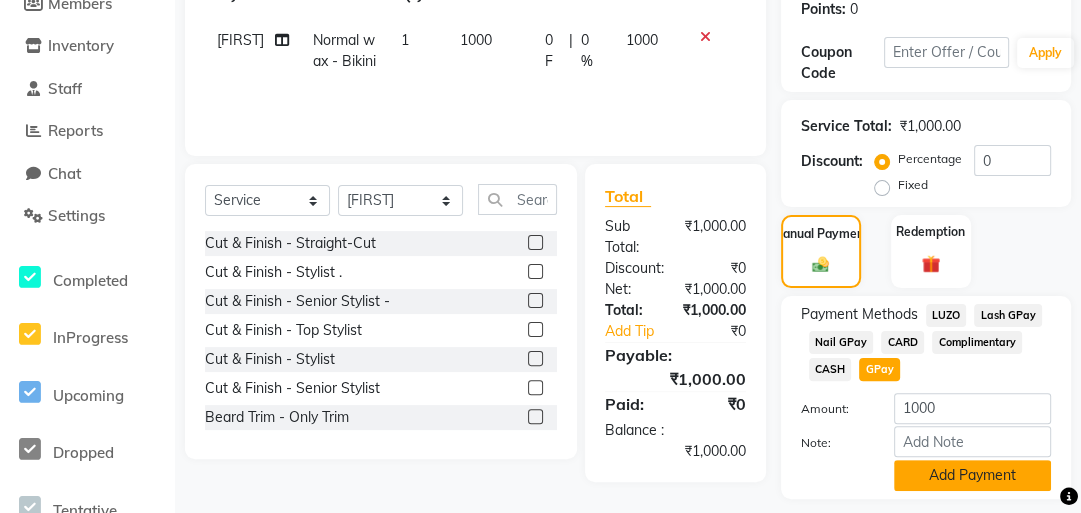 click on "Add Payment" 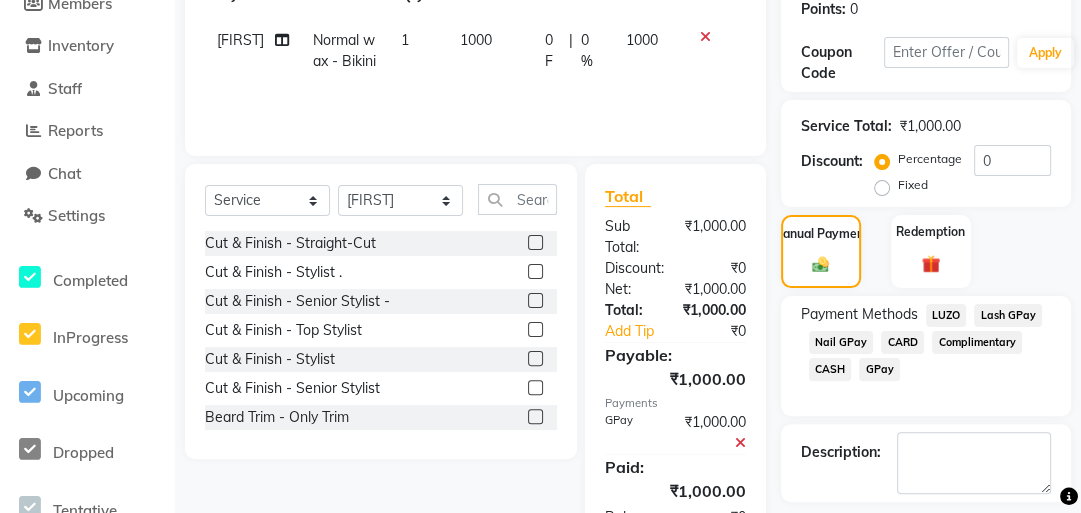 scroll, scrollTop: 398, scrollLeft: 0, axis: vertical 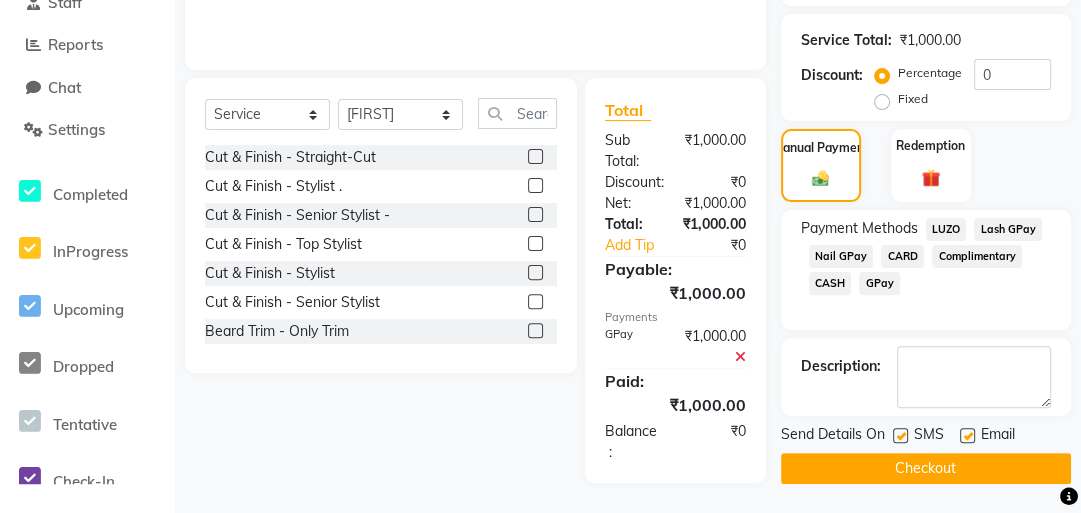 click on "Checkout" 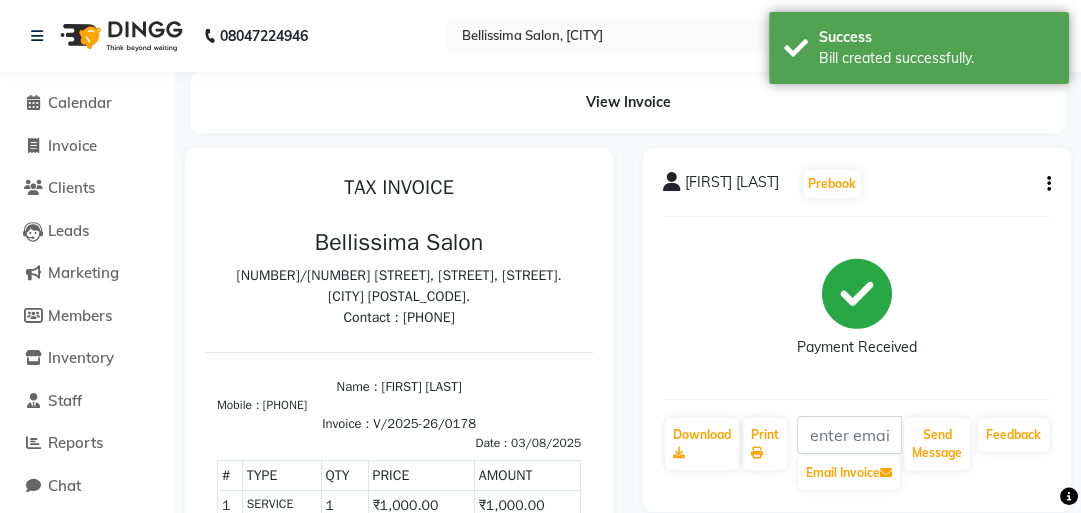 scroll, scrollTop: 0, scrollLeft: 0, axis: both 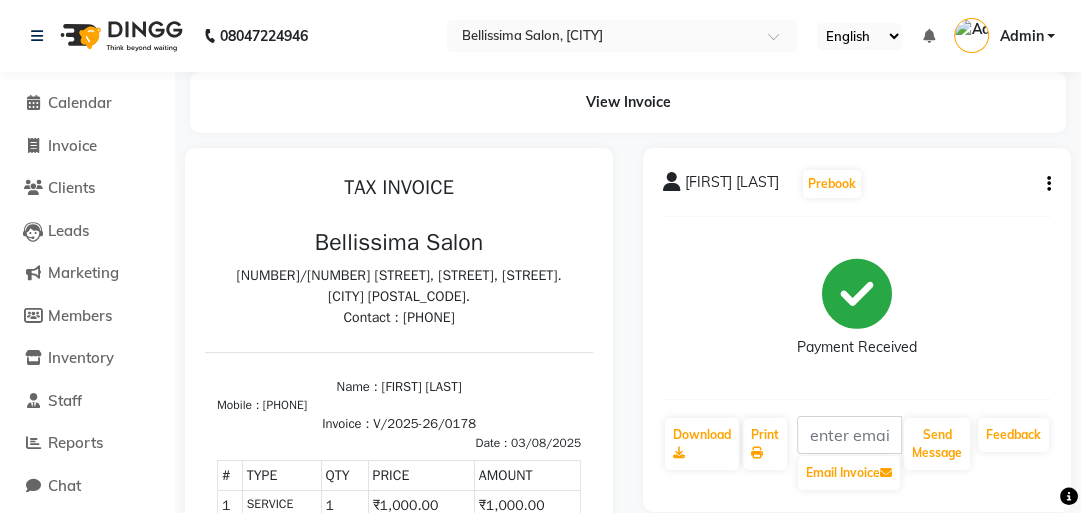 click on "₹1,000.00" at bounding box center (421, 524) 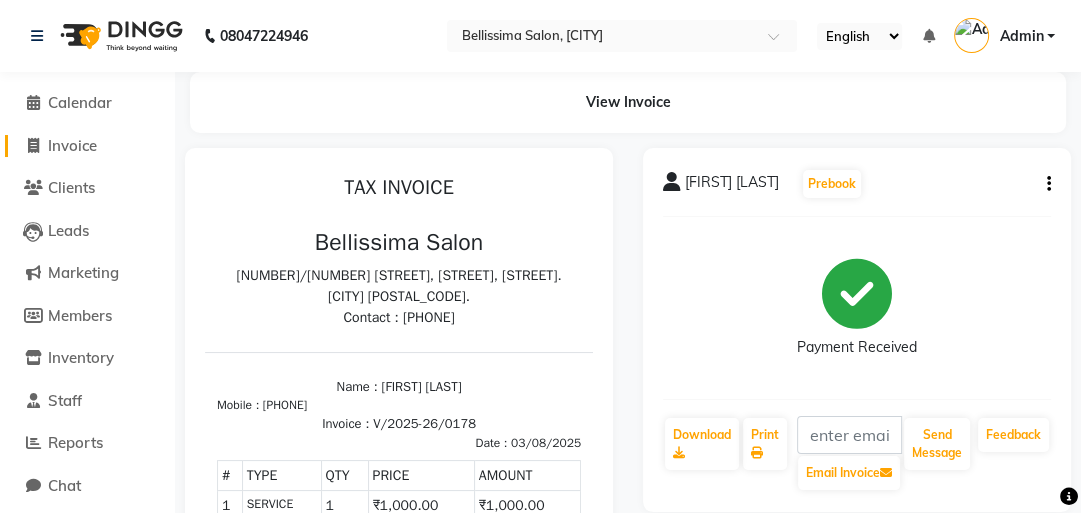 click 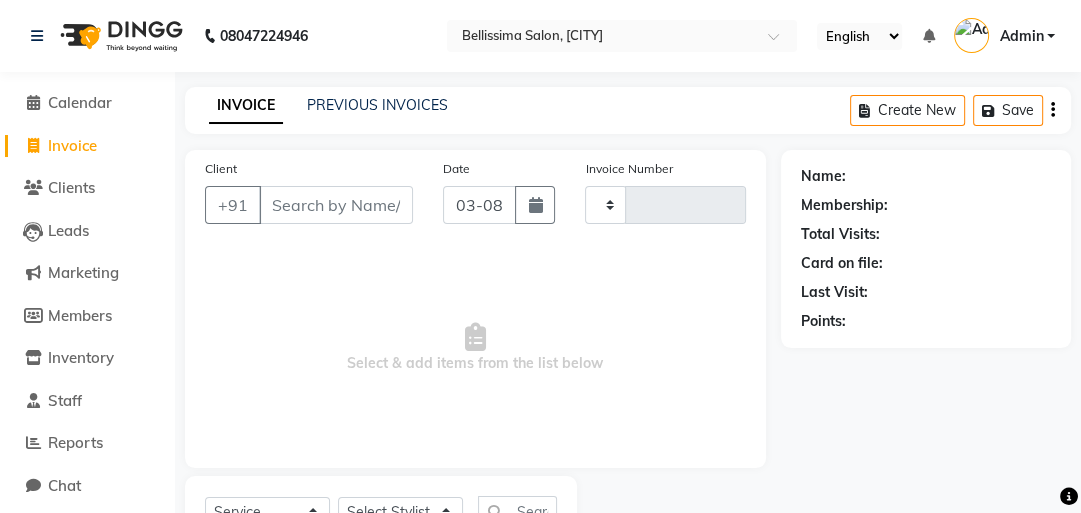 scroll, scrollTop: 88, scrollLeft: 0, axis: vertical 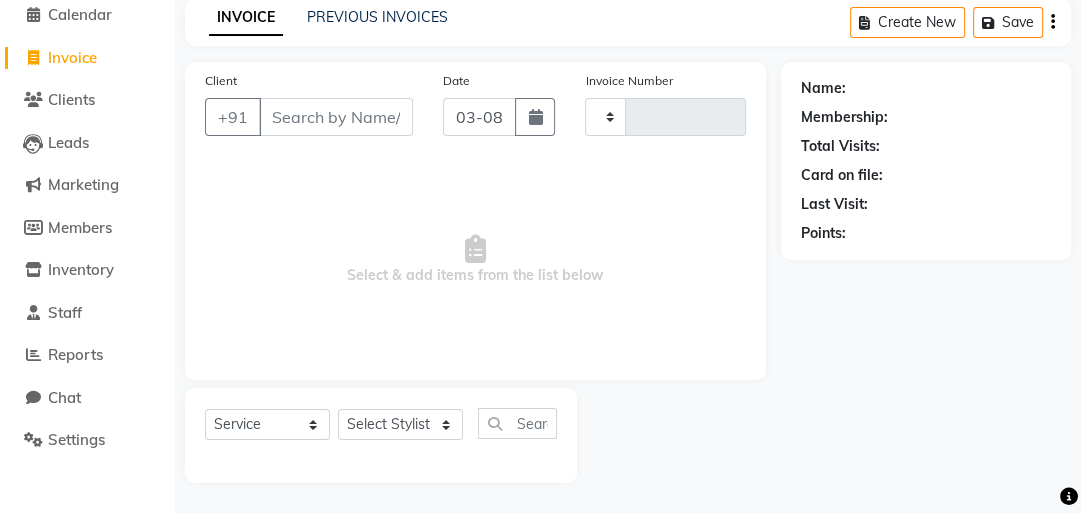 type on "0179" 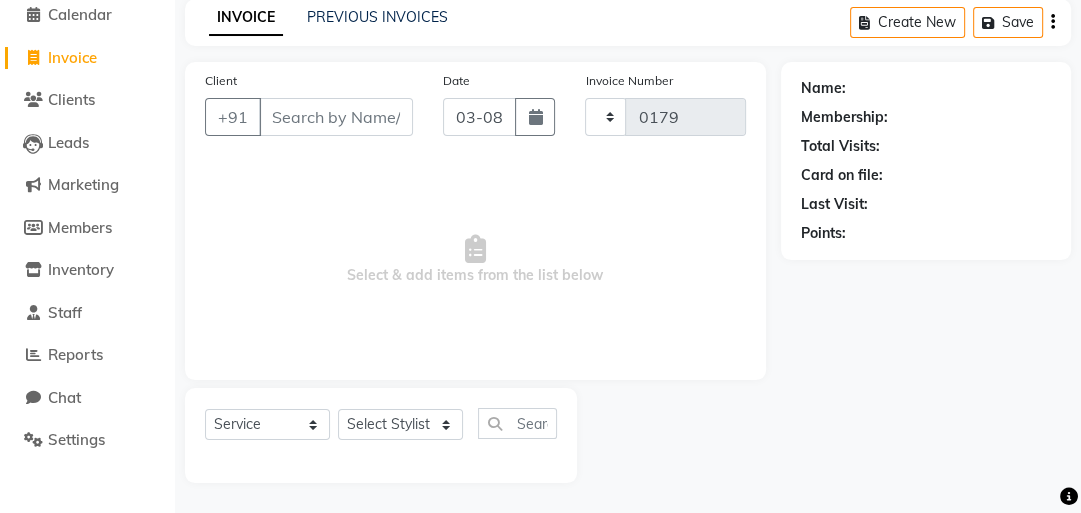 select on "8296" 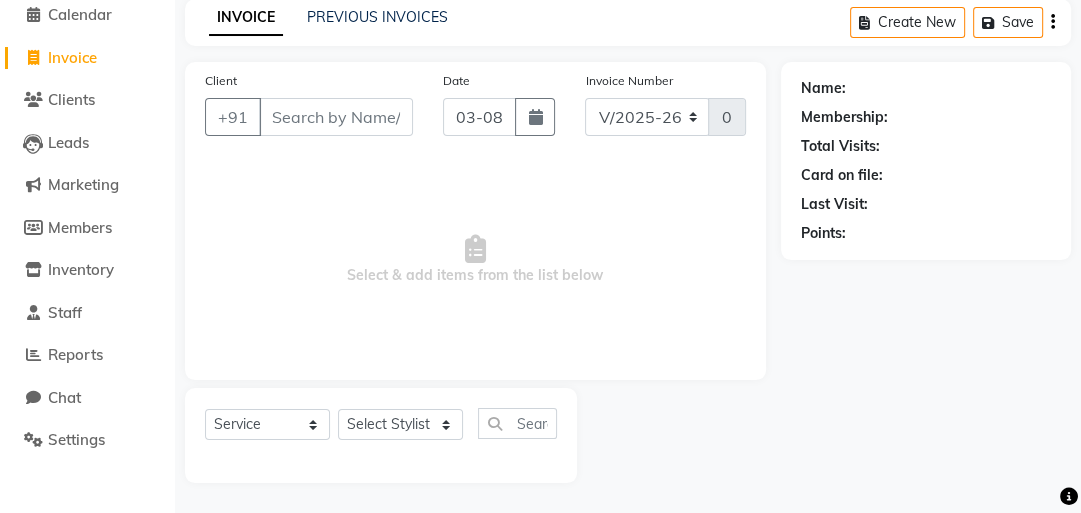 click on "Client" at bounding box center [336, 117] 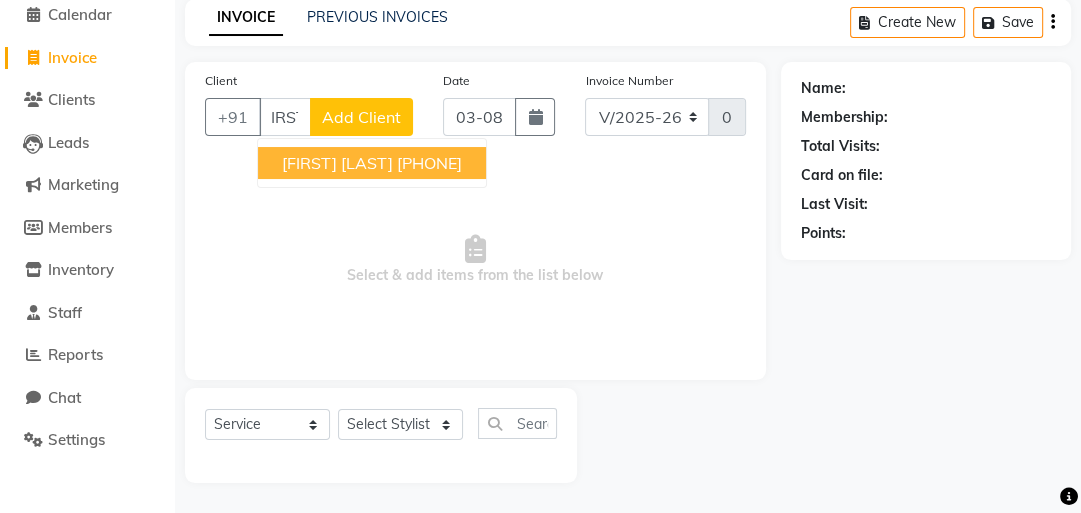 scroll, scrollTop: 0, scrollLeft: 18, axis: horizontal 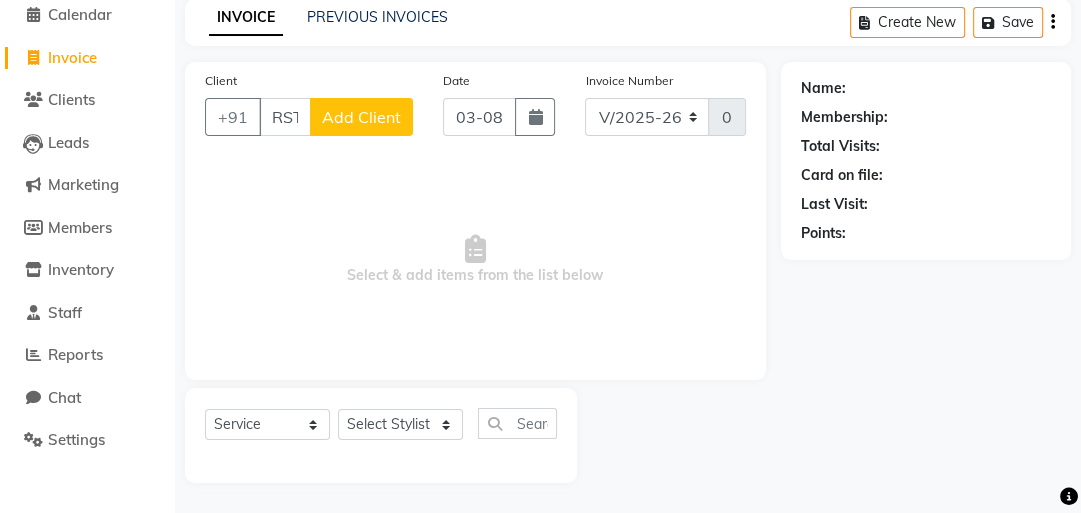 type on "Naroki" 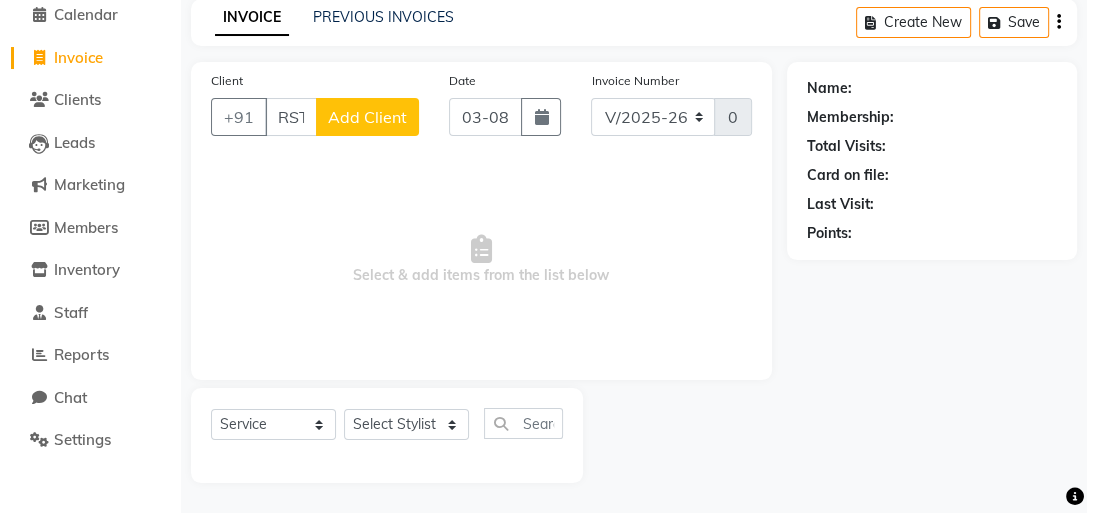 scroll, scrollTop: 0, scrollLeft: 0, axis: both 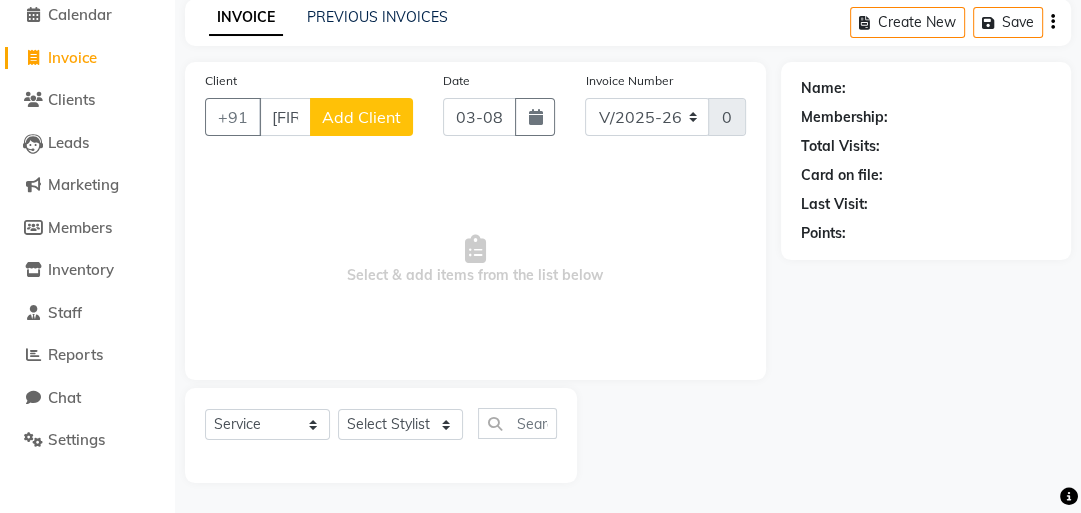 drag, startPoint x: 370, startPoint y: 151, endPoint x: 380, endPoint y: 193, distance: 43.174065 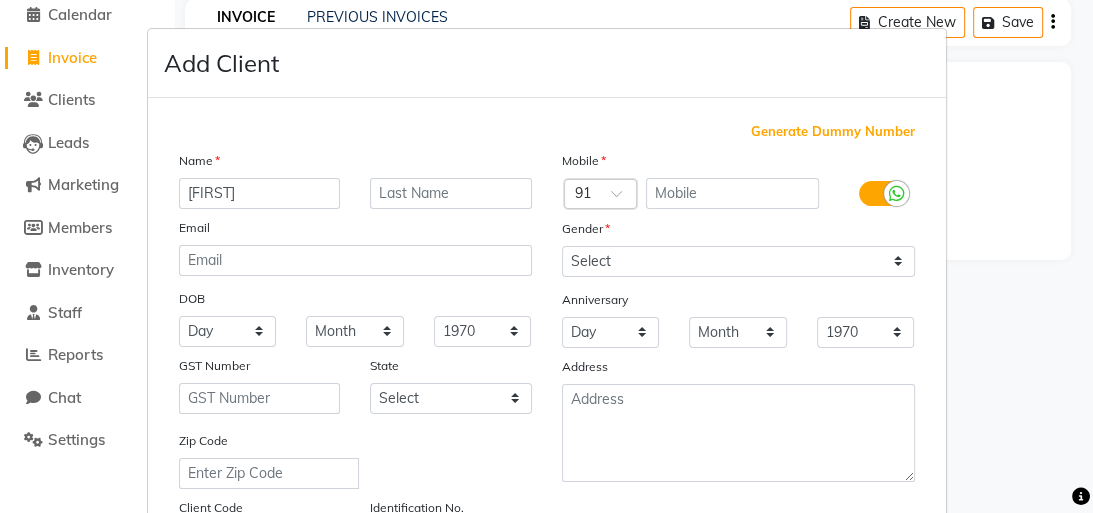 type on "Naronika" 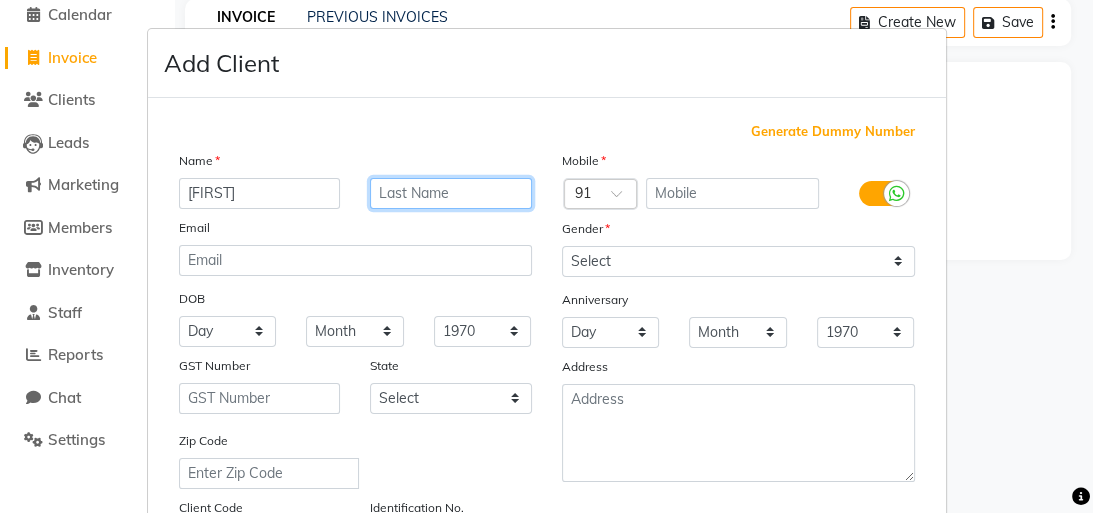 click at bounding box center [451, 193] 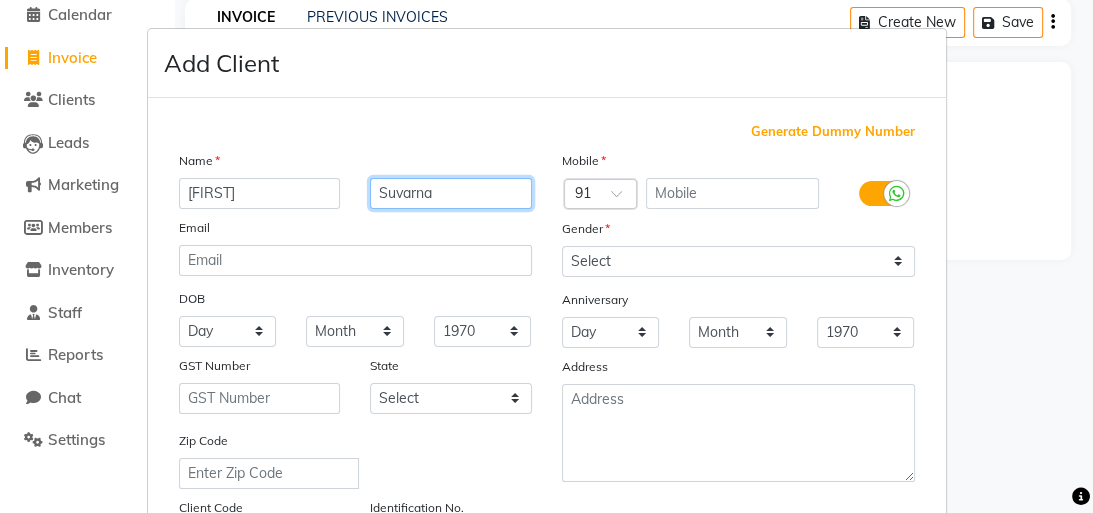 type on "Suvarna" 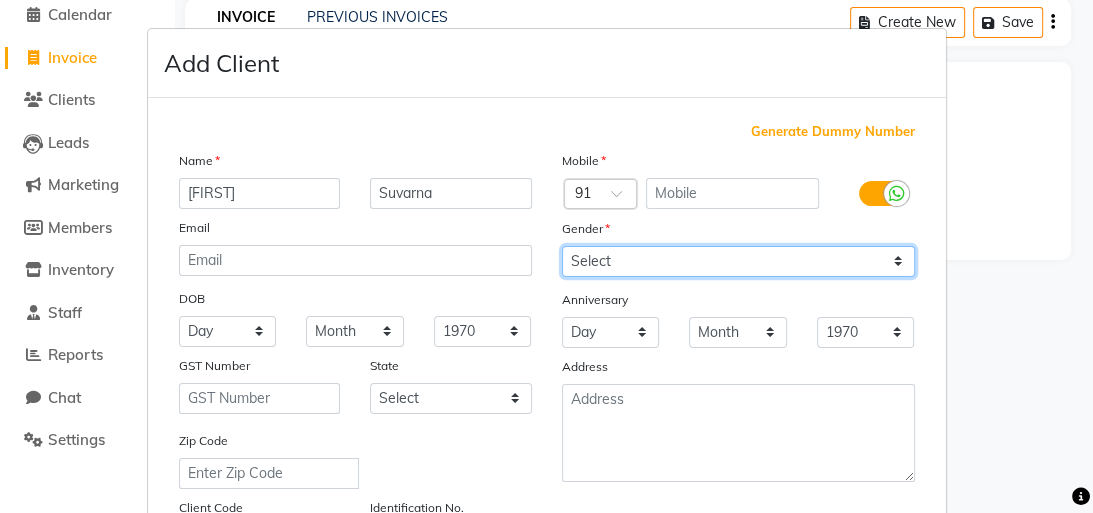click on "Select Male Female Other Prefer Not To Say" at bounding box center [738, 261] 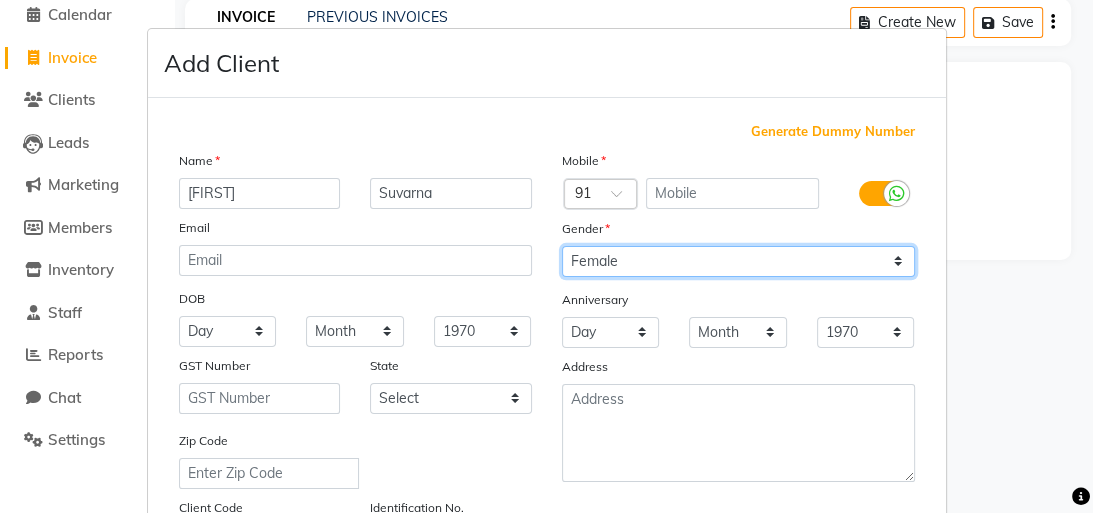 click on "Select Male Female Other Prefer Not To Say" at bounding box center (738, 261) 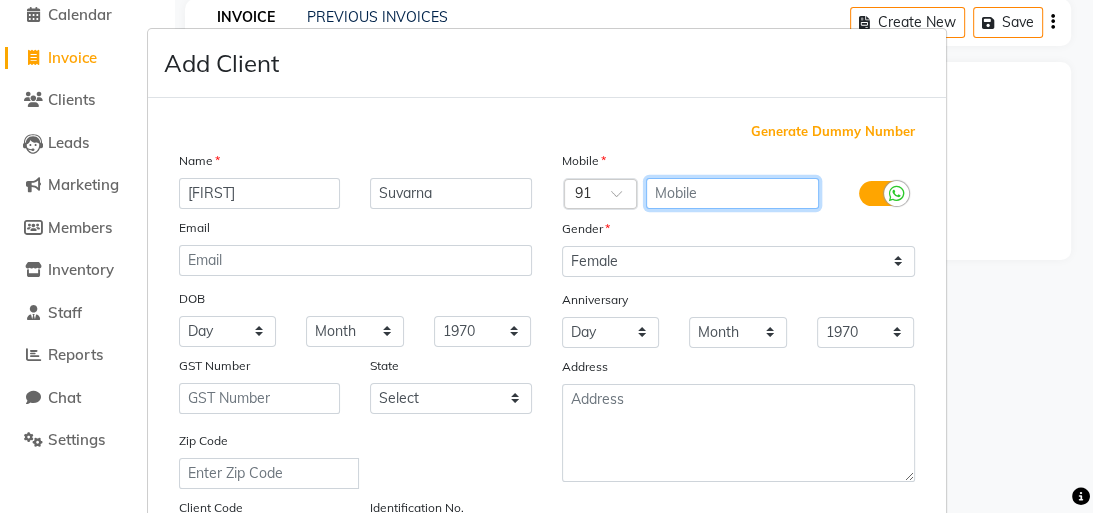 click at bounding box center [732, 193] 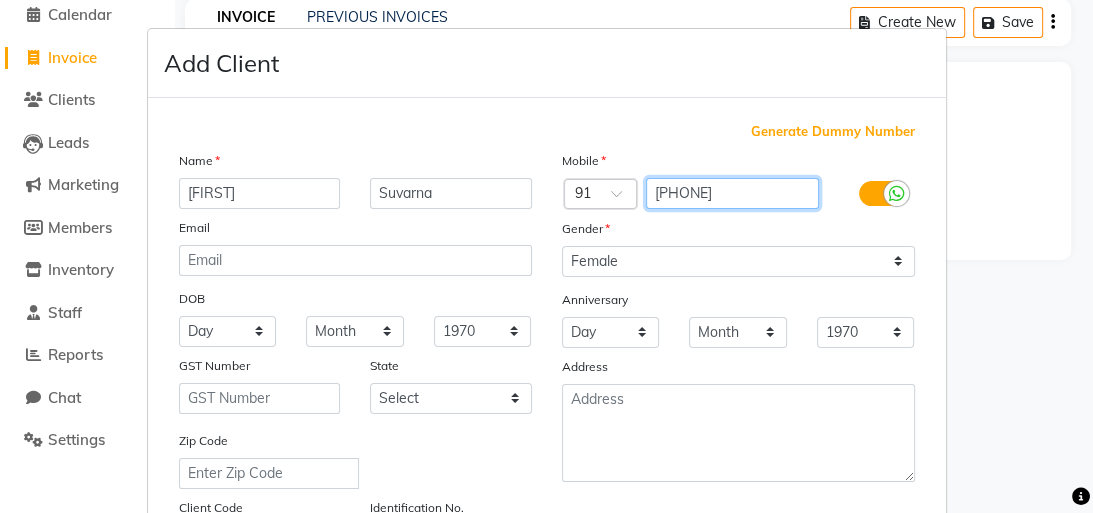 type on "9967363055" 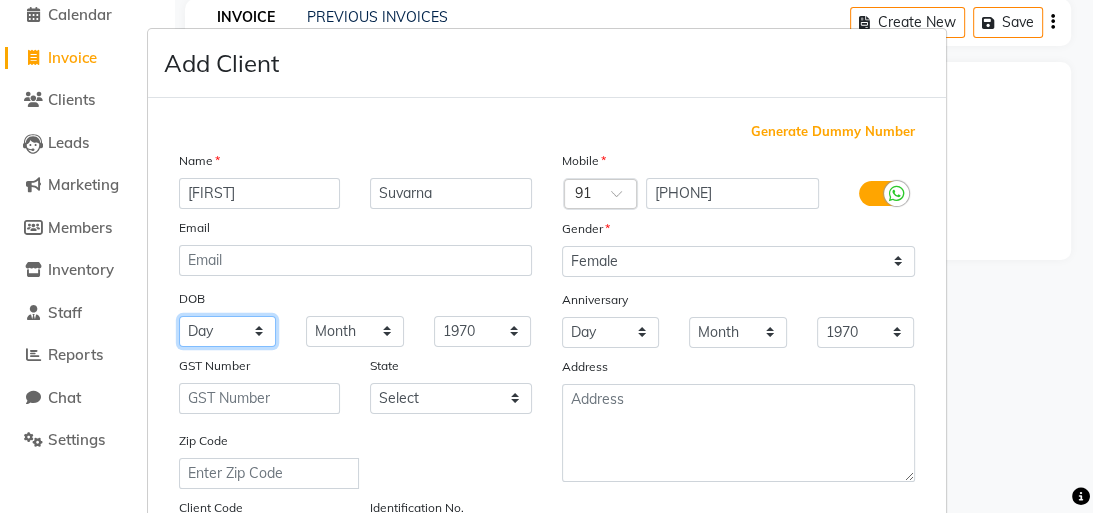 click on "Day 01 02 03 04 05 06 07 08 09 10 11 12 13 14 15 16 17 18 19 20 21 22 23 24 25 26 27 28 29 30 31" at bounding box center [228, 331] 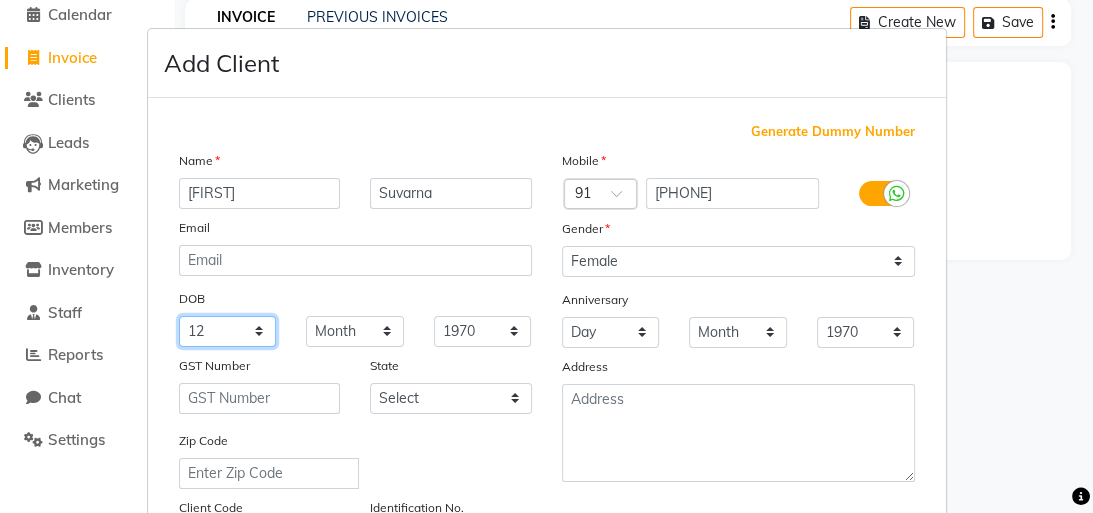 click on "Day 01 02 03 04 05 06 07 08 09 10 11 12 13 14 15 16 17 18 19 20 21 22 23 24 25 26 27 28 29 30 31" at bounding box center [228, 331] 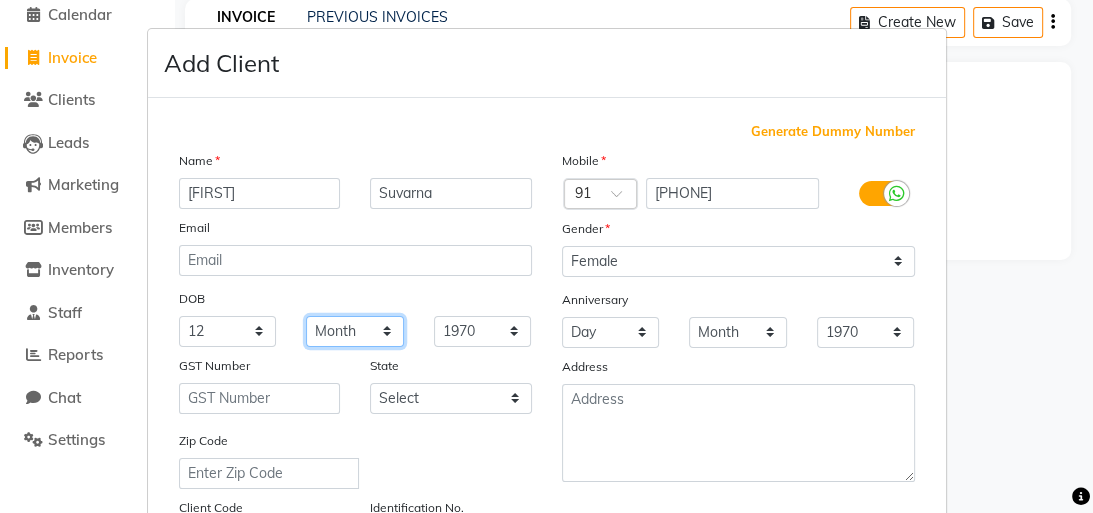 click on "Month January February March April May June July August September October November December" at bounding box center [355, 331] 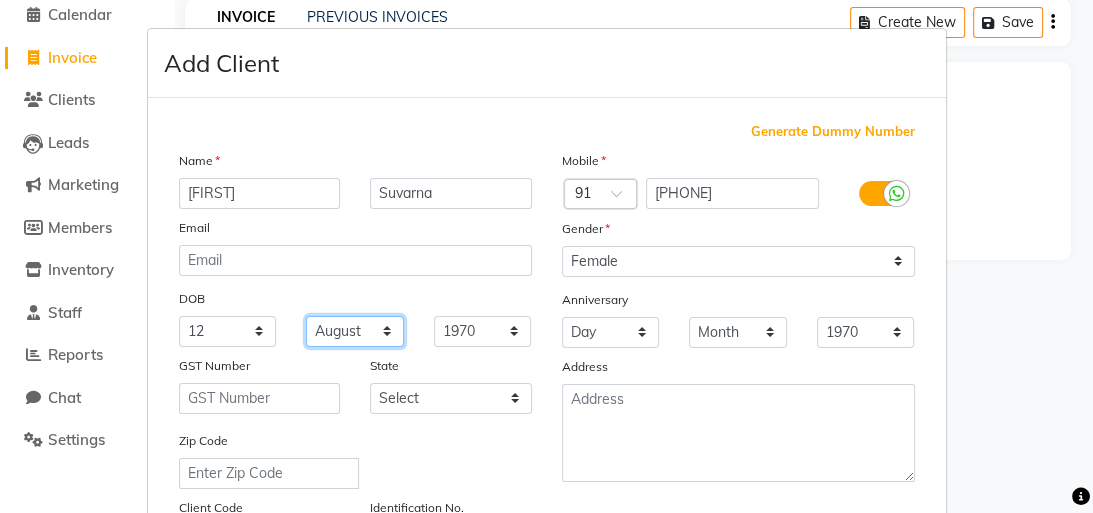 click on "Month January February March April May June July August September October November December" at bounding box center [355, 331] 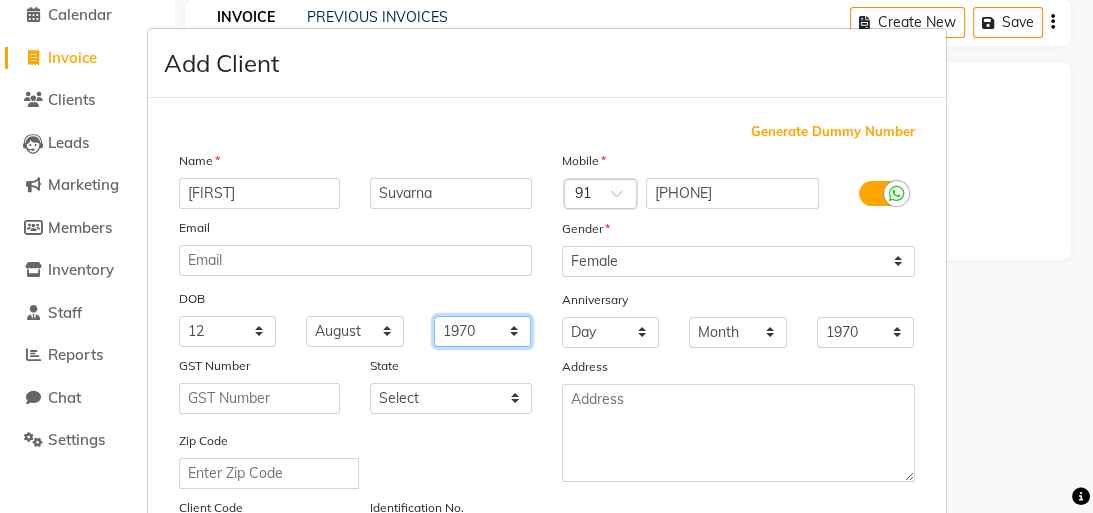 click on "1940 1941 1942 1943 1944 1945 1946 1947 1948 1949 1950 1951 1952 1953 1954 1955 1956 1957 1958 1959 1960 1961 1962 1963 1964 1965 1966 1967 1968 1969 1970 1971 1972 1973 1974 1975 1976 1977 1978 1979 1980 1981 1982 1983 1984 1985 1986 1987 1988 1989 1990 1991 1992 1993 1994 1995 1996 1997 1998 1999 2000 2001 2002 2003 2004 2005 2006 2007 2008 2009 2010 2011 2012 2013 2014 2015 2016 2017 2018 2019 2020 2021 2022 2023 2024" at bounding box center [483, 331] 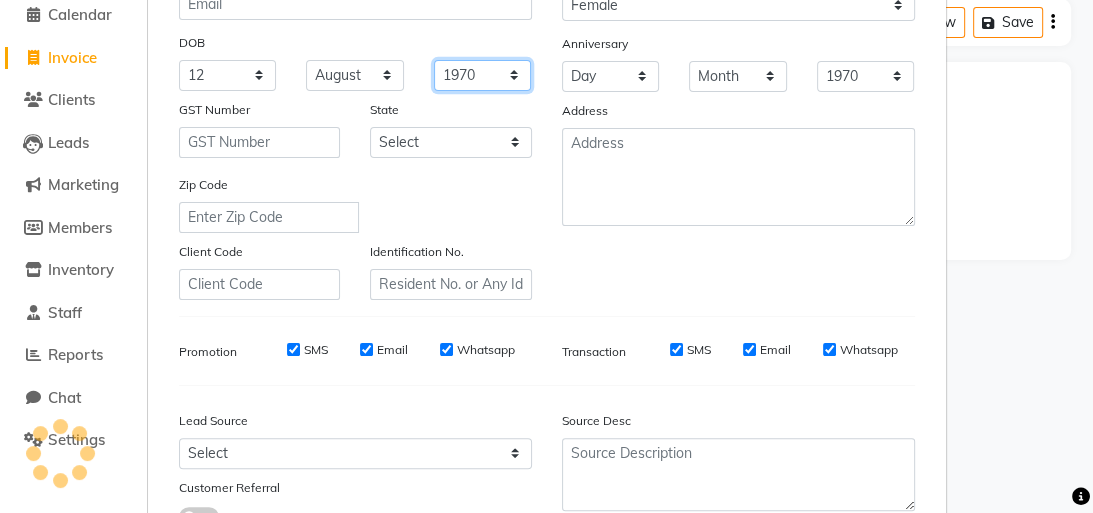 scroll, scrollTop: 240, scrollLeft: 0, axis: vertical 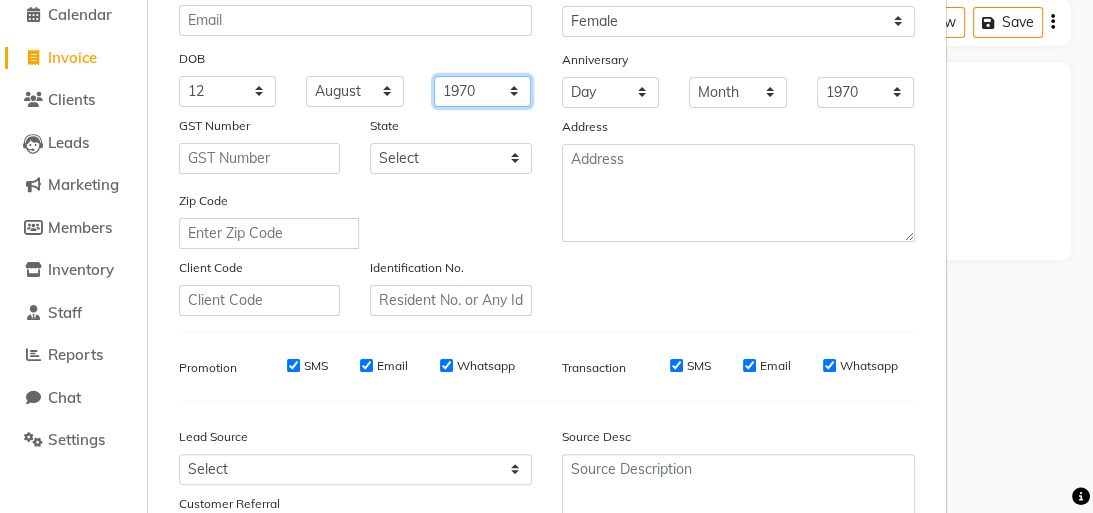 click on "1940 1941 1942 1943 1944 1945 1946 1947 1948 1949 1950 1951 1952 1953 1954 1955 1956 1957 1958 1959 1960 1961 1962 1963 1964 1965 1966 1967 1968 1969 1970 1971 1972 1973 1974 1975 1976 1977 1978 1979 1980 1981 1982 1983 1984 1985 1986 1987 1988 1989 1990 1991 1992 1993 1994 1995 1996 1997 1998 1999 2000 2001 2002 2003 2004 2005 2006 2007 2008 2009 2010 2011 2012 2013 2014 2015 2016 2017 2018 2019 2020 2021 2022 2023 2024" at bounding box center [483, 91] 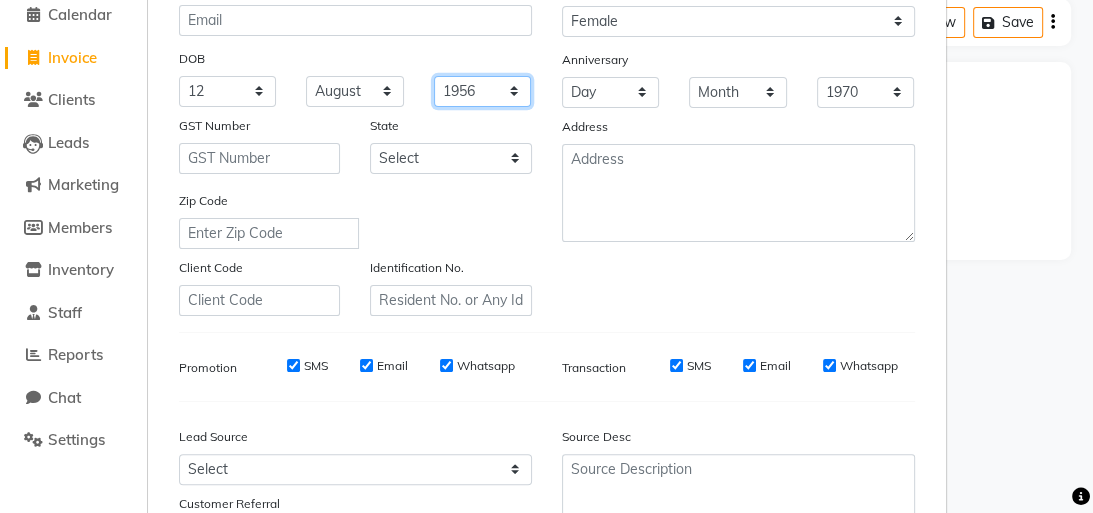 click on "1940 1941 1942 1943 1944 1945 1946 1947 1948 1949 1950 1951 1952 1953 1954 1955 1956 1957 1958 1959 1960 1961 1962 1963 1964 1965 1966 1967 1968 1969 1970 1971 1972 1973 1974 1975 1976 1977 1978 1979 1980 1981 1982 1983 1984 1985 1986 1987 1988 1989 1990 1991 1992 1993 1994 1995 1996 1997 1998 1999 2000 2001 2002 2003 2004 2005 2006 2007 2008 2009 2010 2011 2012 2013 2014 2015 2016 2017 2018 2019 2020 2021 2022 2023 2024" at bounding box center [483, 91] 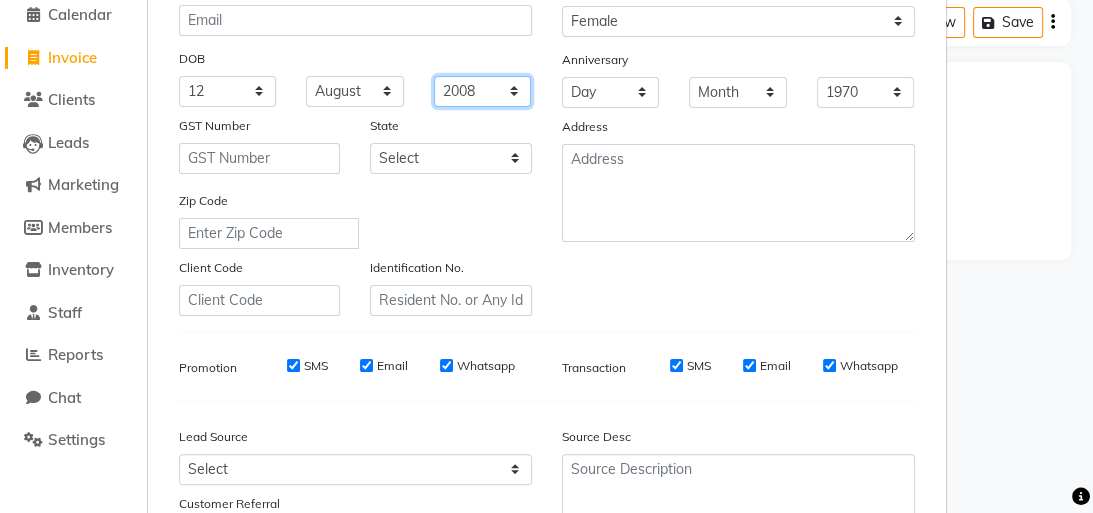 click on "1940 1941 1942 1943 1944 1945 1946 1947 1948 1949 1950 1951 1952 1953 1954 1955 1956 1957 1958 1959 1960 1961 1962 1963 1964 1965 1966 1967 1968 1969 1970 1971 1972 1973 1974 1975 1976 1977 1978 1979 1980 1981 1982 1983 1984 1985 1986 1987 1988 1989 1990 1991 1992 1993 1994 1995 1996 1997 1998 1999 2000 2001 2002 2003 2004 2005 2006 2007 2008 2009 2010 2011 2012 2013 2014 2015 2016 2017 2018 2019 2020 2021 2022 2023 2024" at bounding box center [483, 91] 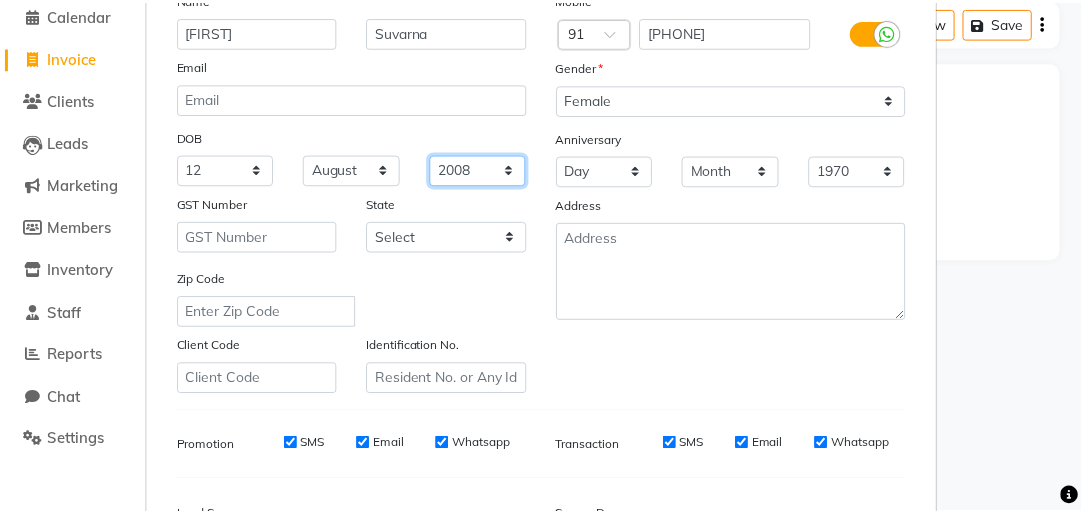 scroll, scrollTop: 420, scrollLeft: 0, axis: vertical 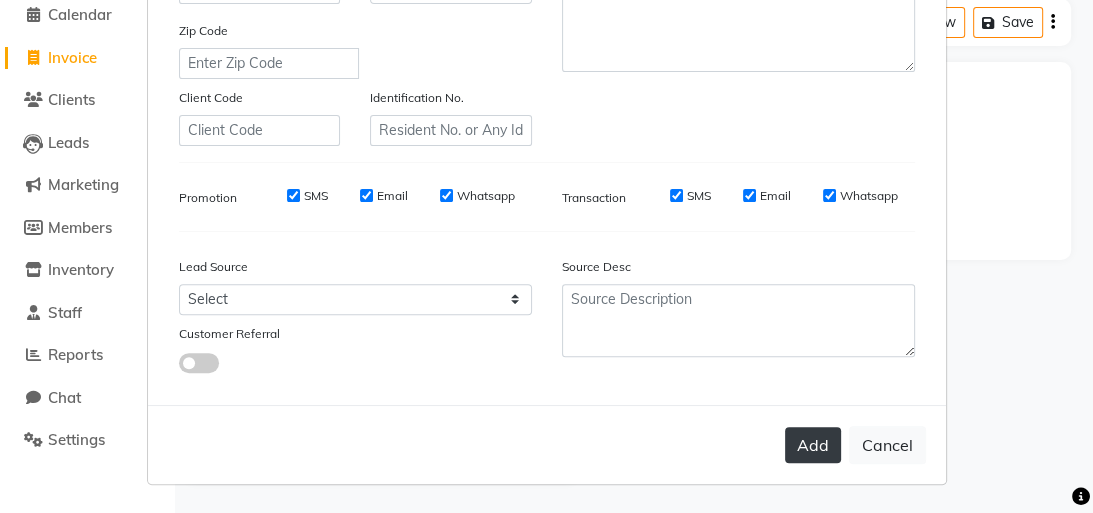 click on "Add" at bounding box center (813, 445) 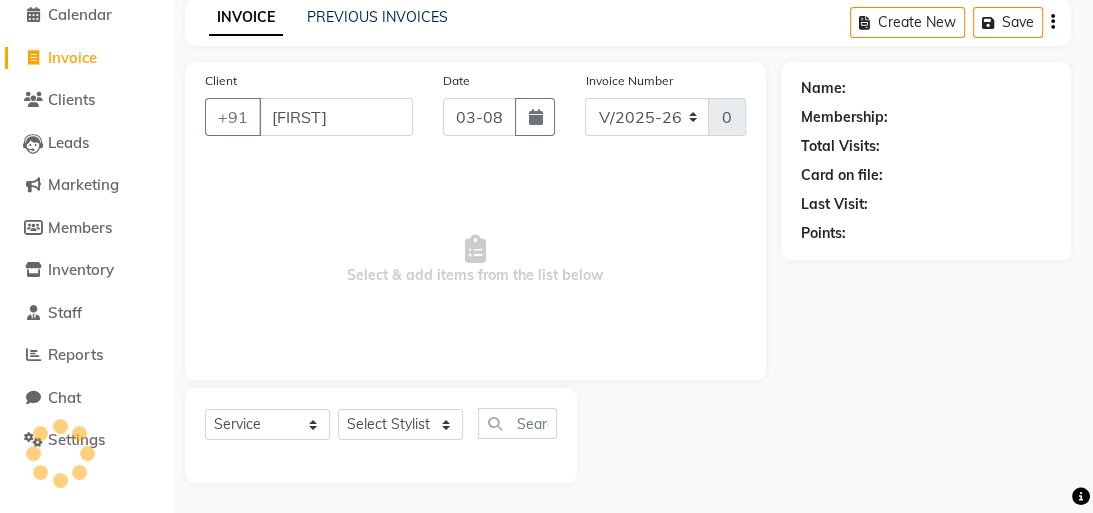 type on "9967363055" 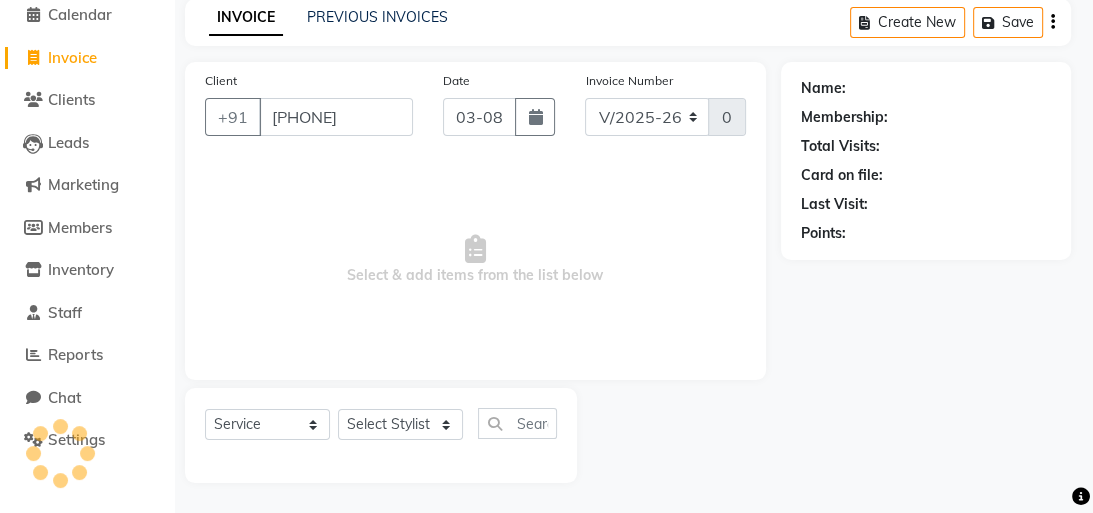 select 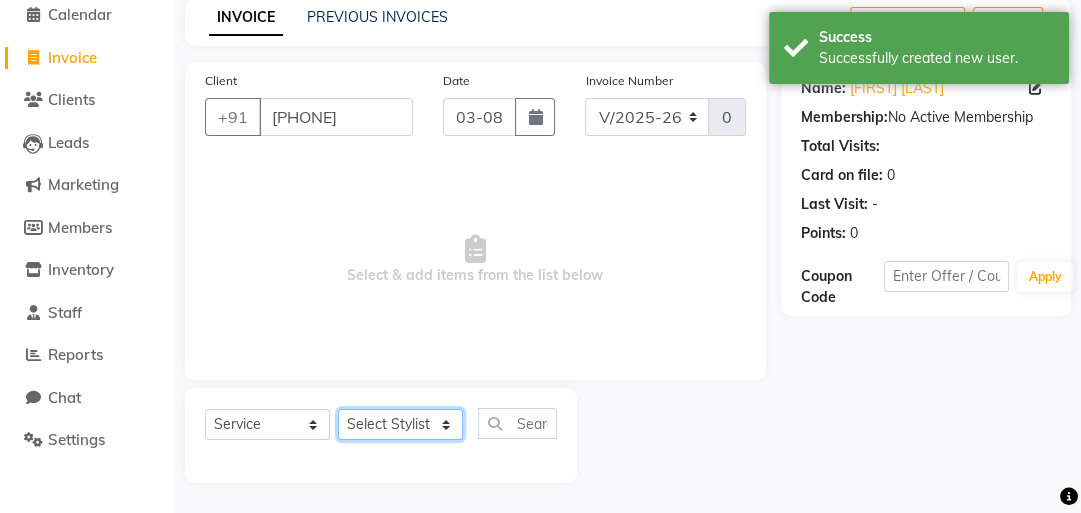 click on "Select Stylist [FIRST] [FIRST] [FIRST] [FIRST] [FIRST]" 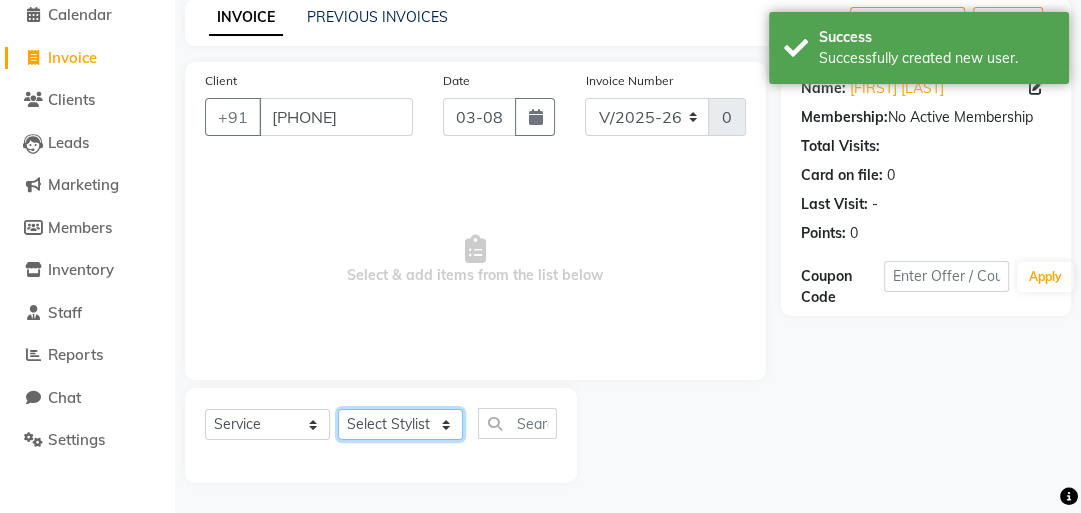 select on "79978" 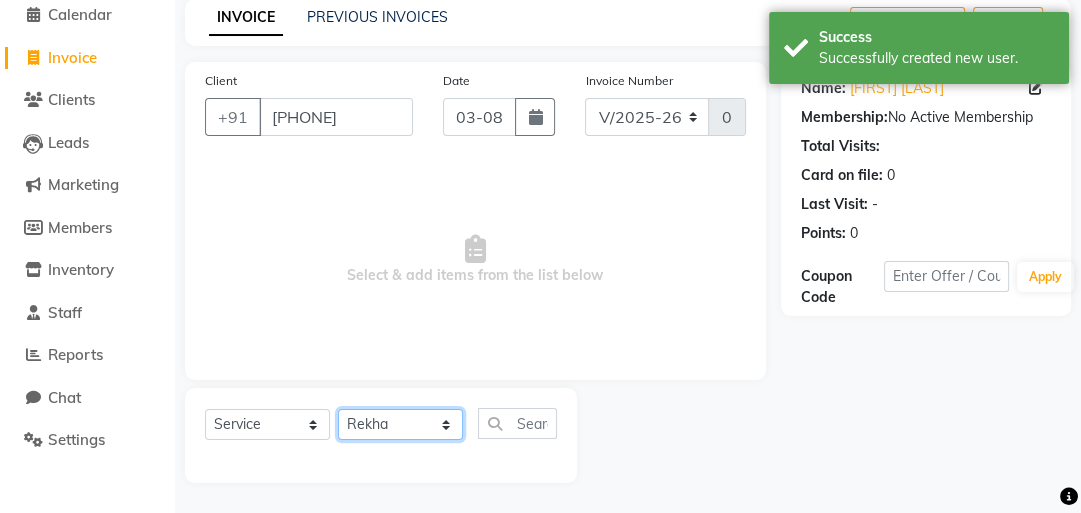 click on "Select Stylist [FIRST] [FIRST] [FIRST] [FIRST] [FIRST]" 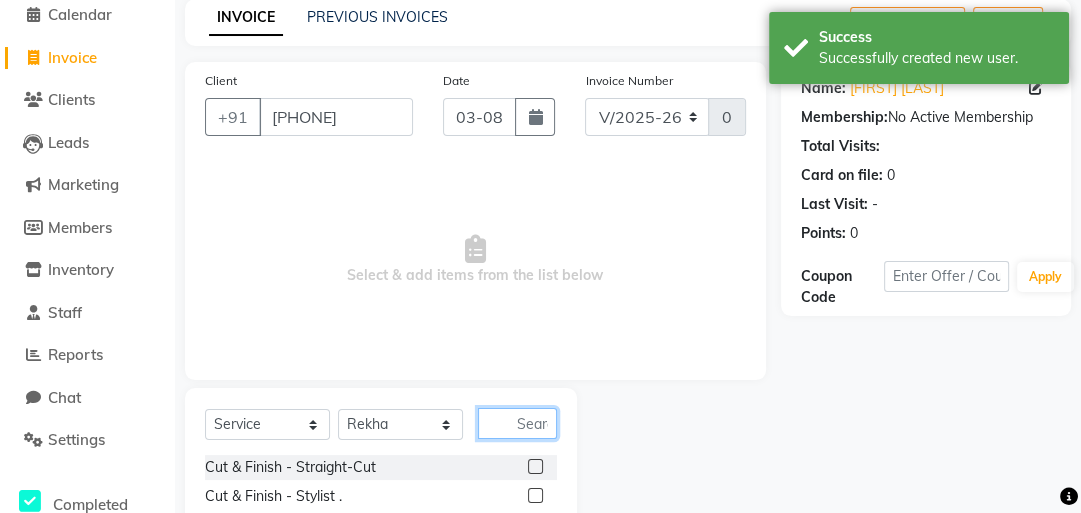 click 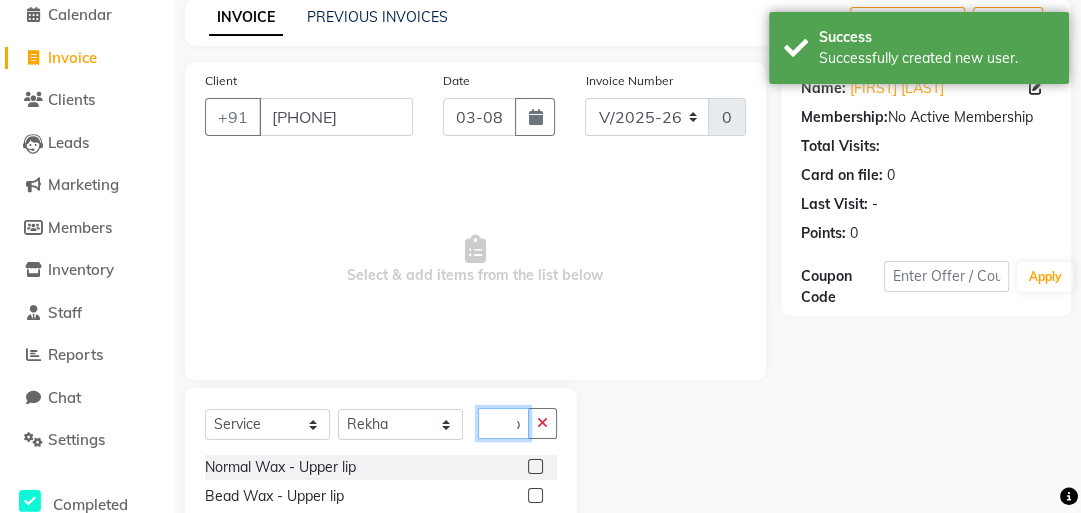 scroll, scrollTop: 0, scrollLeft: 52, axis: horizontal 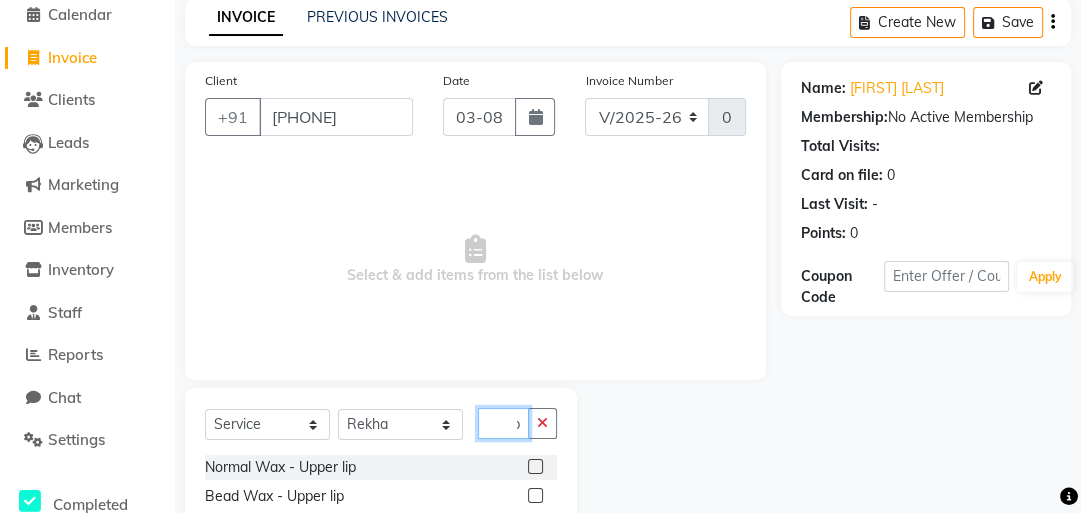 type on "wax upp" 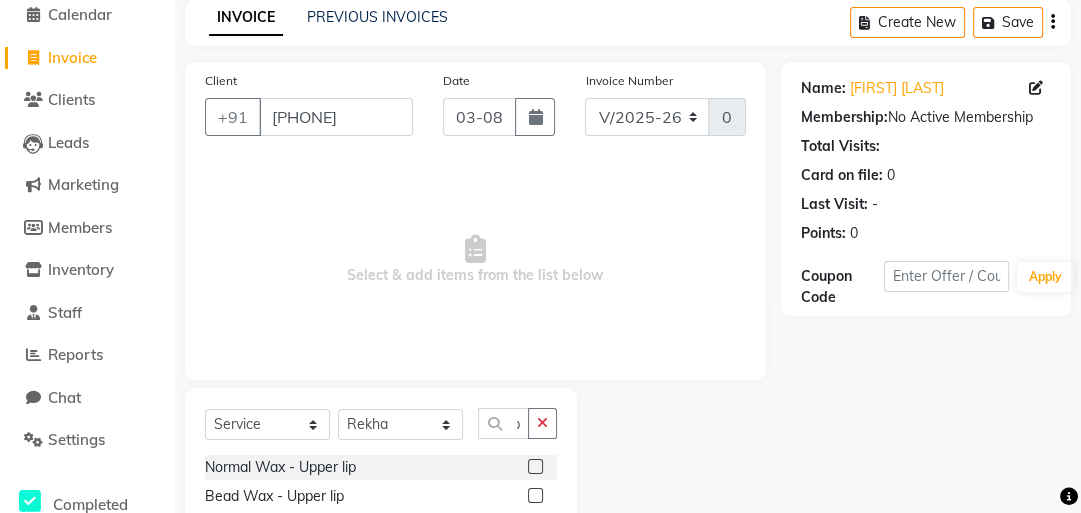 scroll, scrollTop: 0, scrollLeft: 0, axis: both 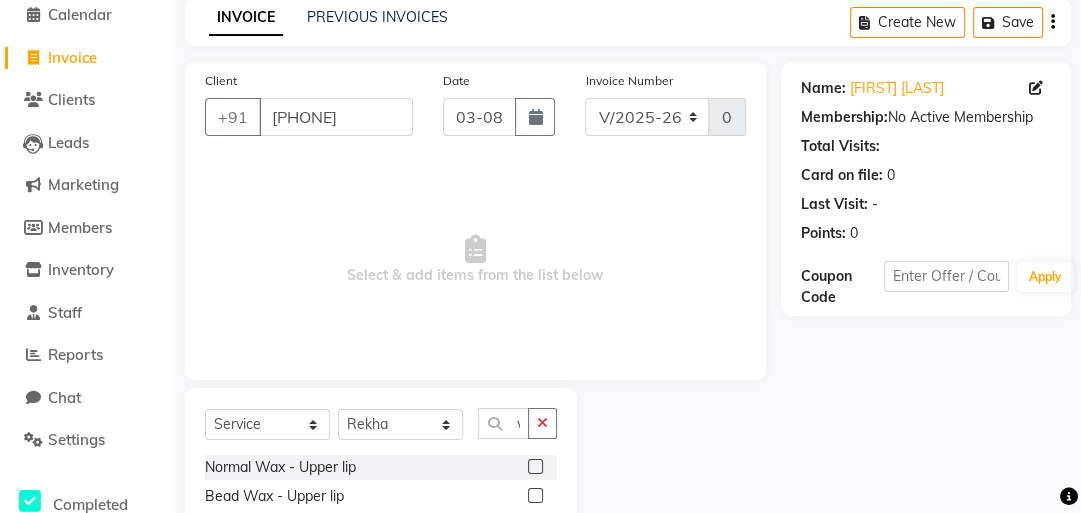 click 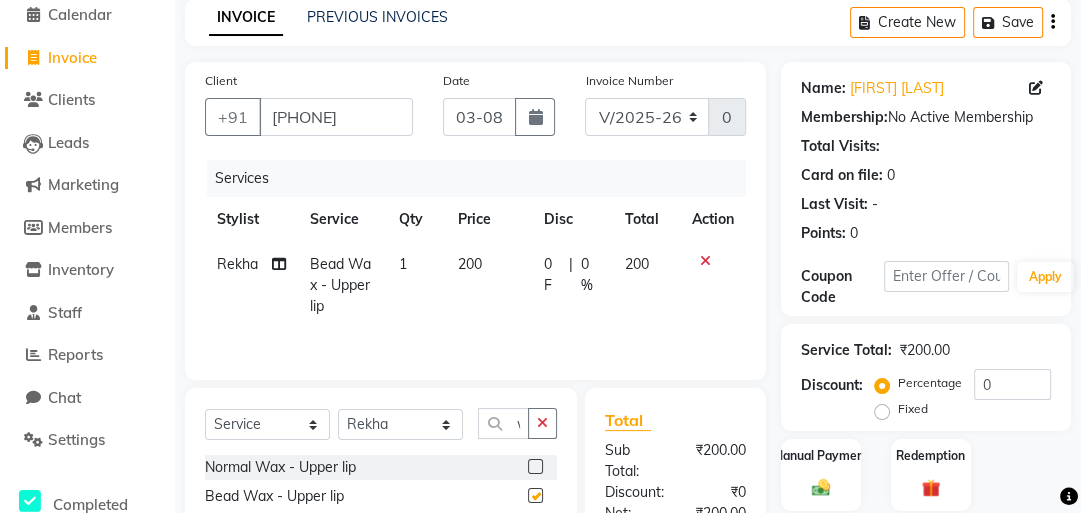 checkbox on "false" 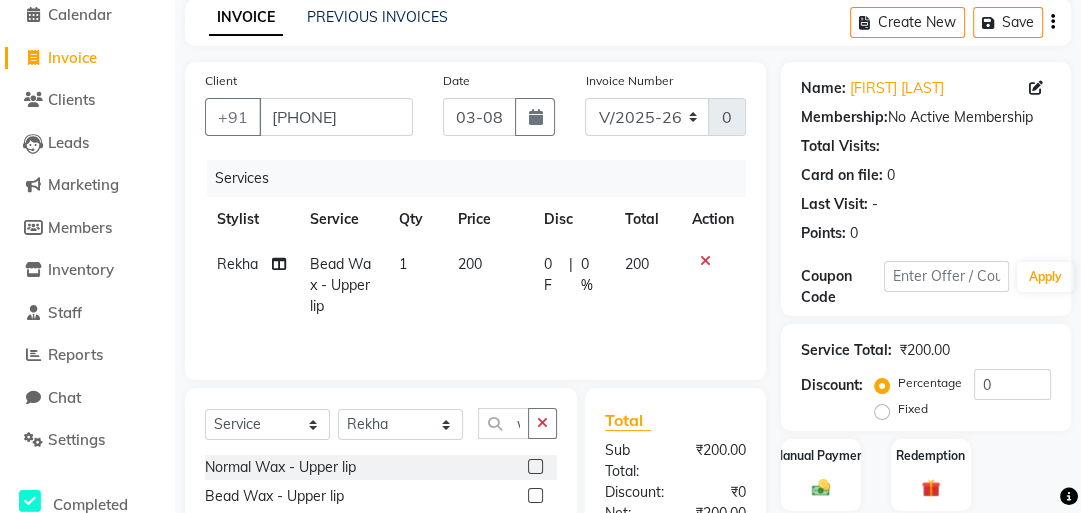click 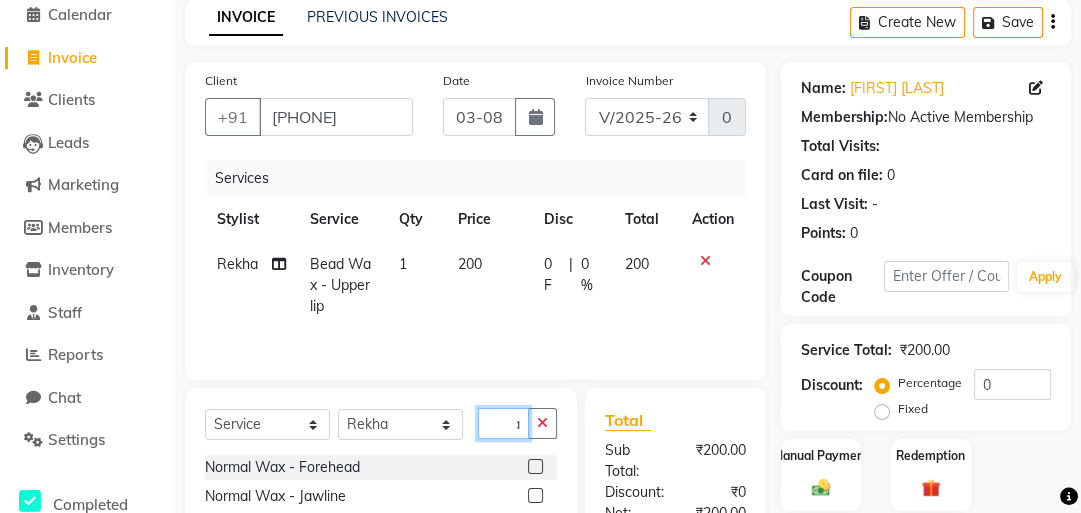 scroll, scrollTop: 0, scrollLeft: 40, axis: horizontal 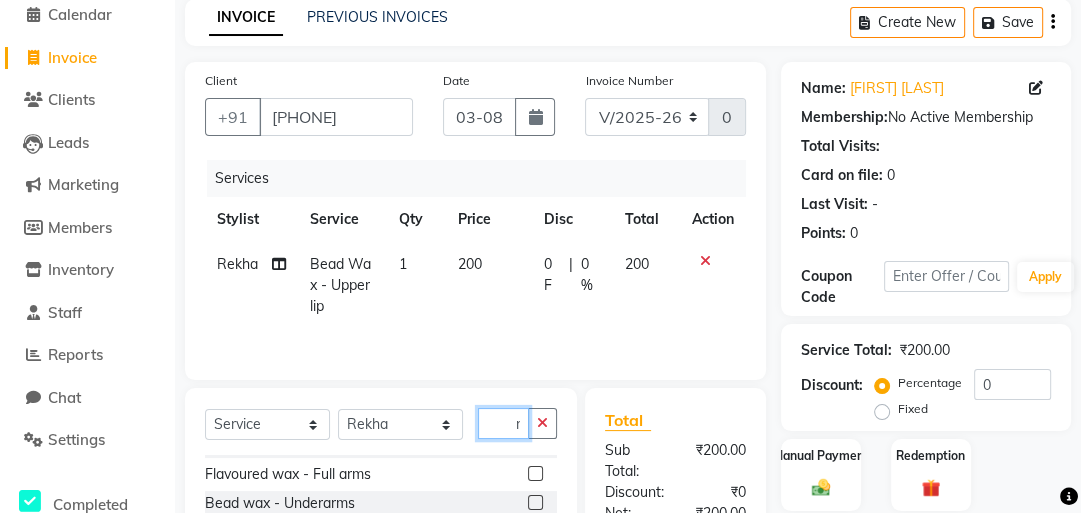 type on "wax ar" 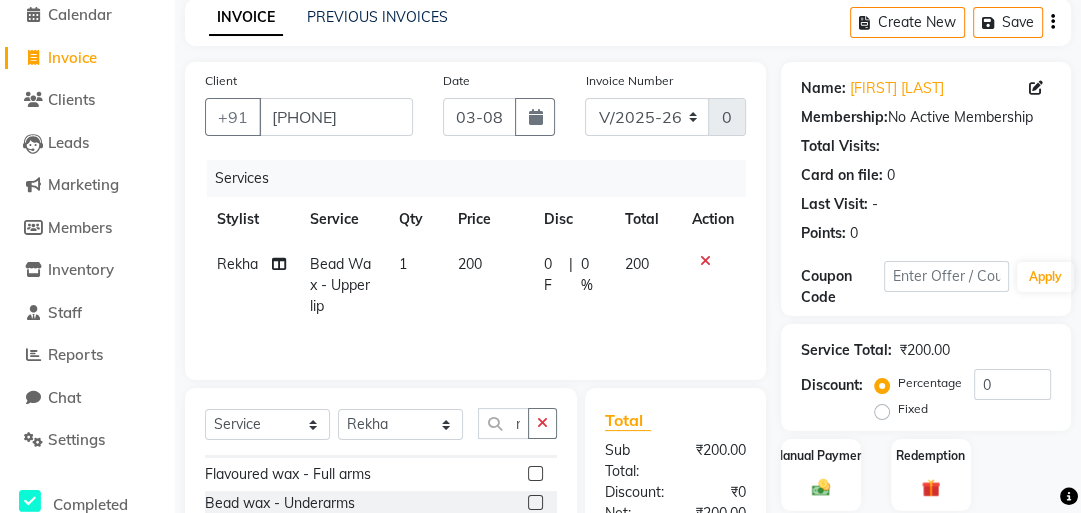 scroll, scrollTop: 0, scrollLeft: 0, axis: both 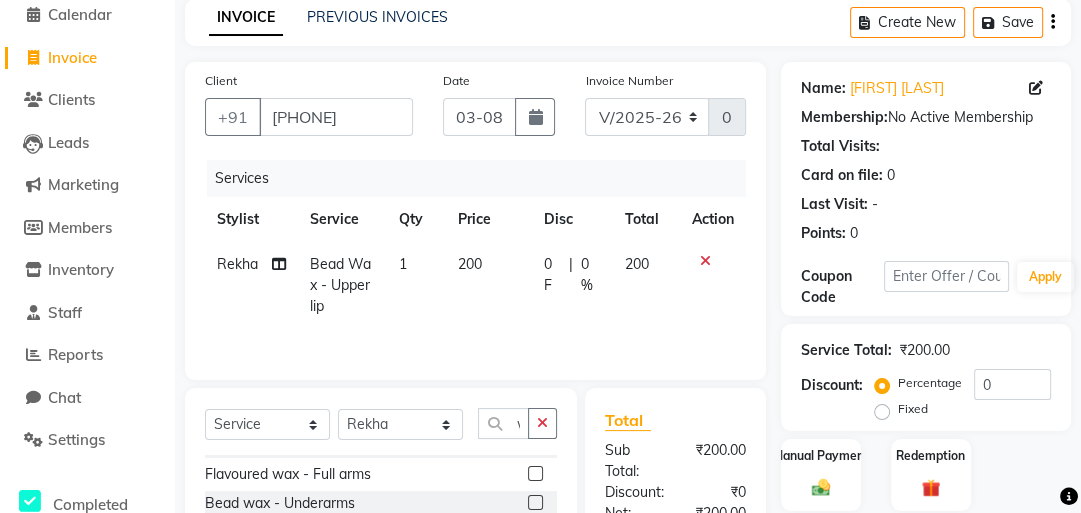 click 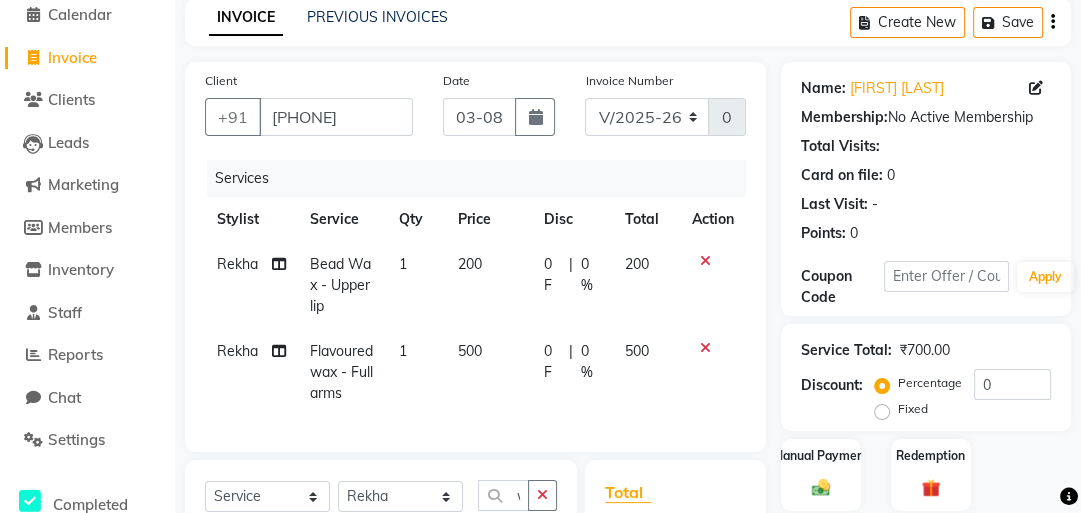 checkbox on "false" 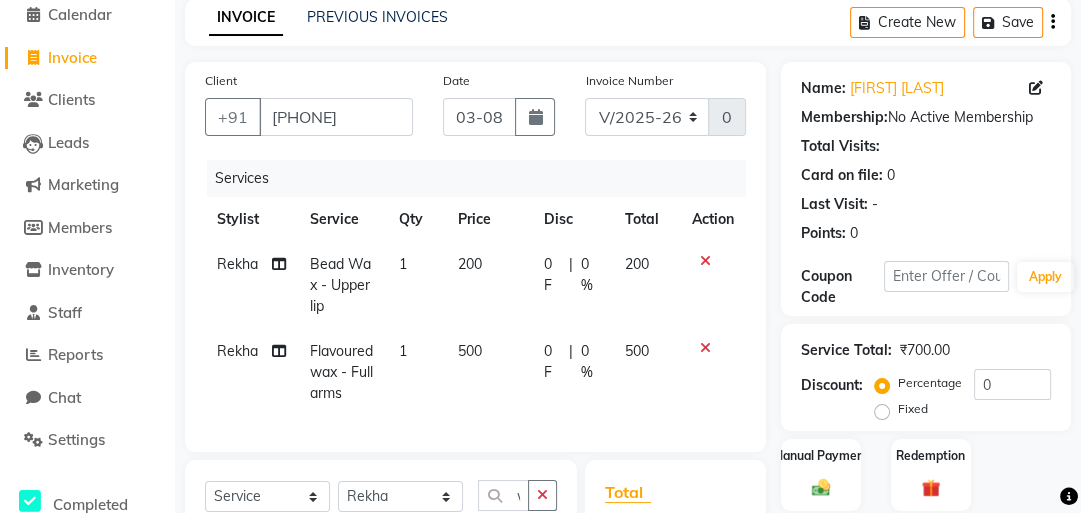 scroll, scrollTop: 328, scrollLeft: 0, axis: vertical 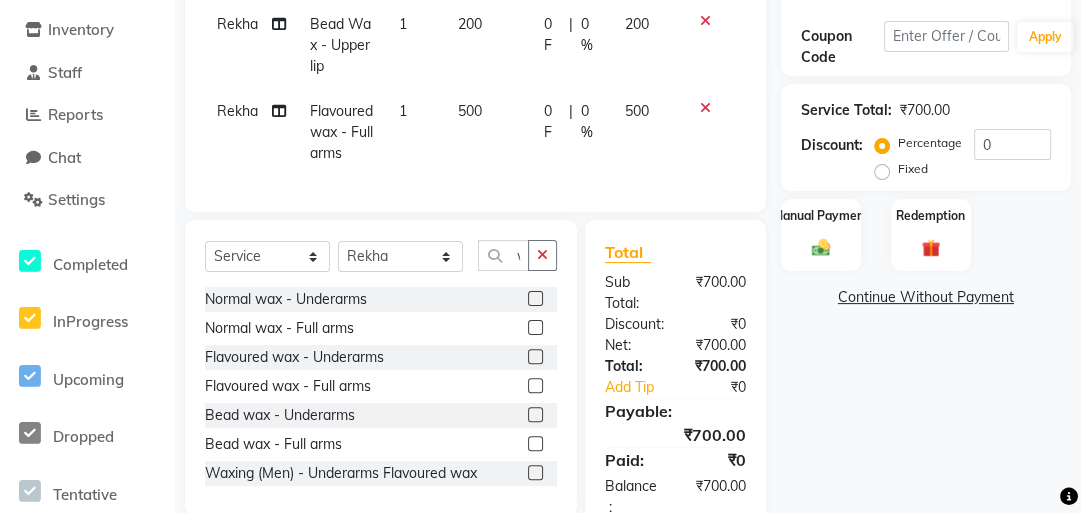 click 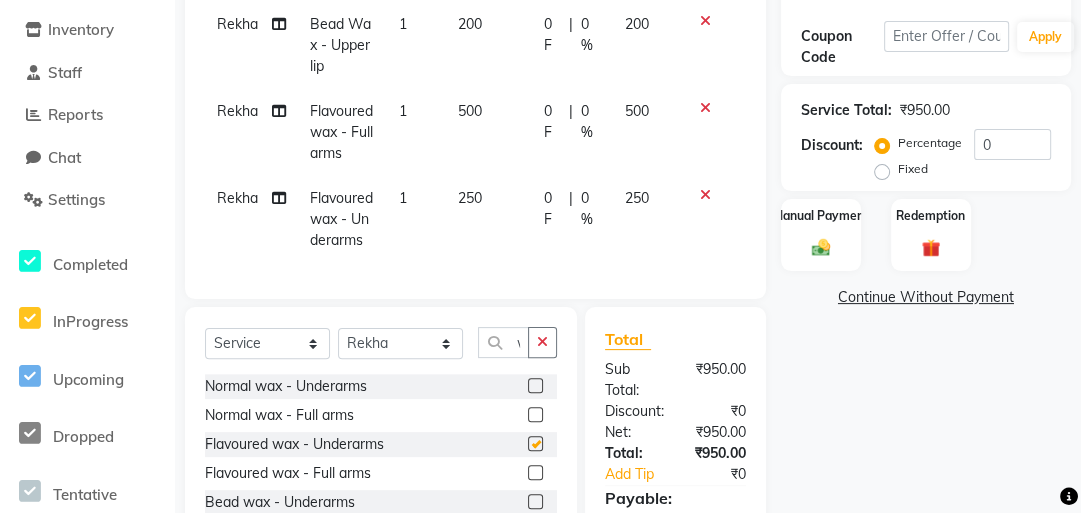 checkbox on "false" 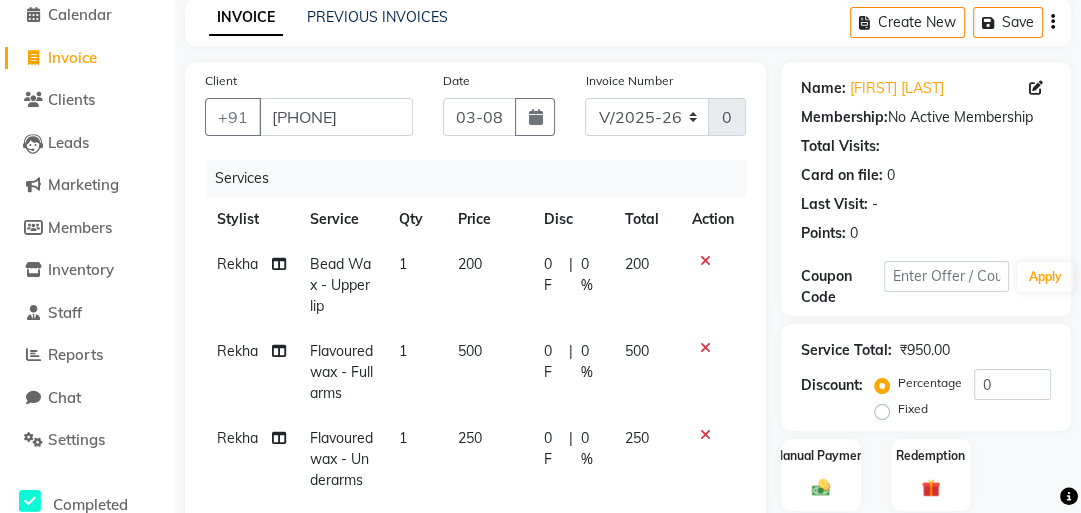 scroll, scrollTop: 248, scrollLeft: 0, axis: vertical 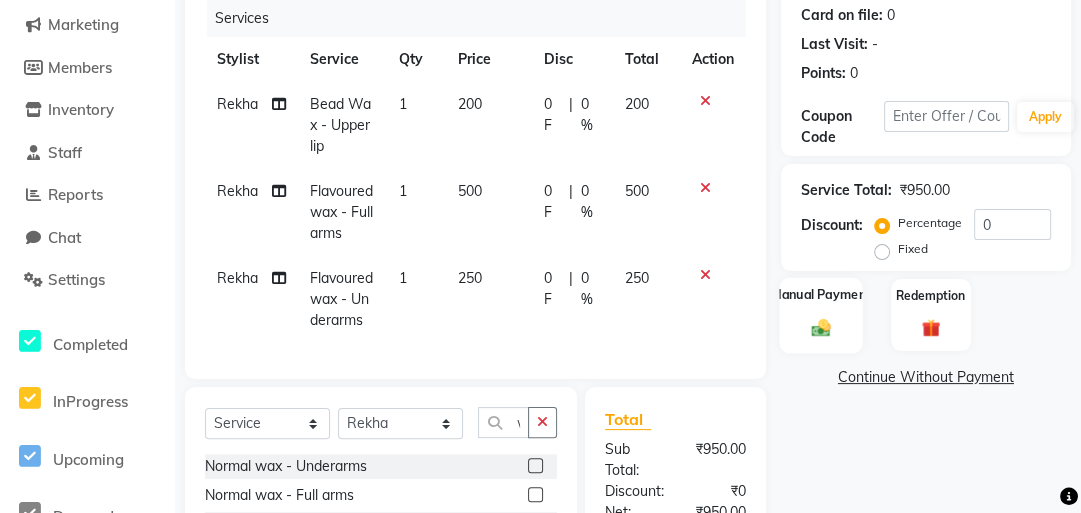 click on "Manual Payment" 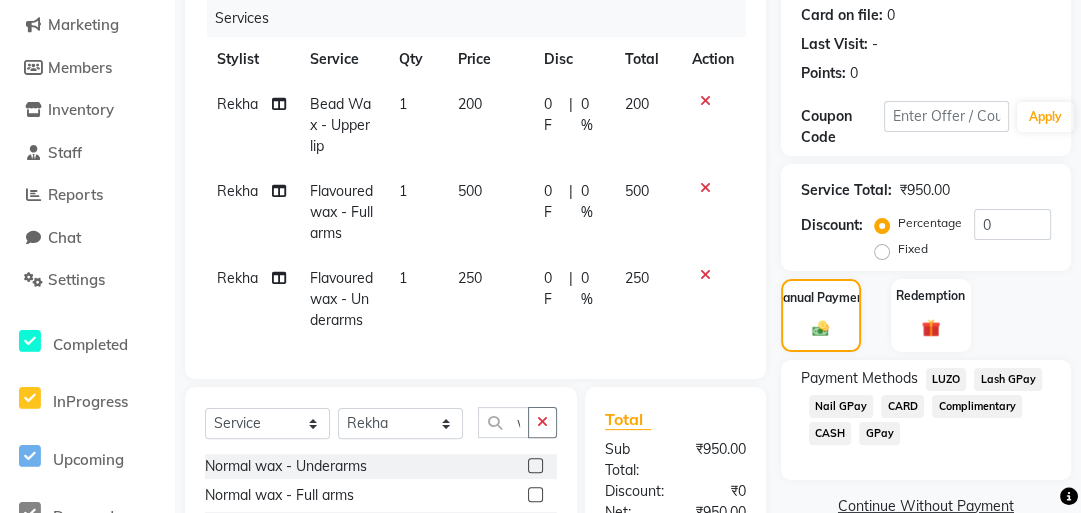 click on "CASH" 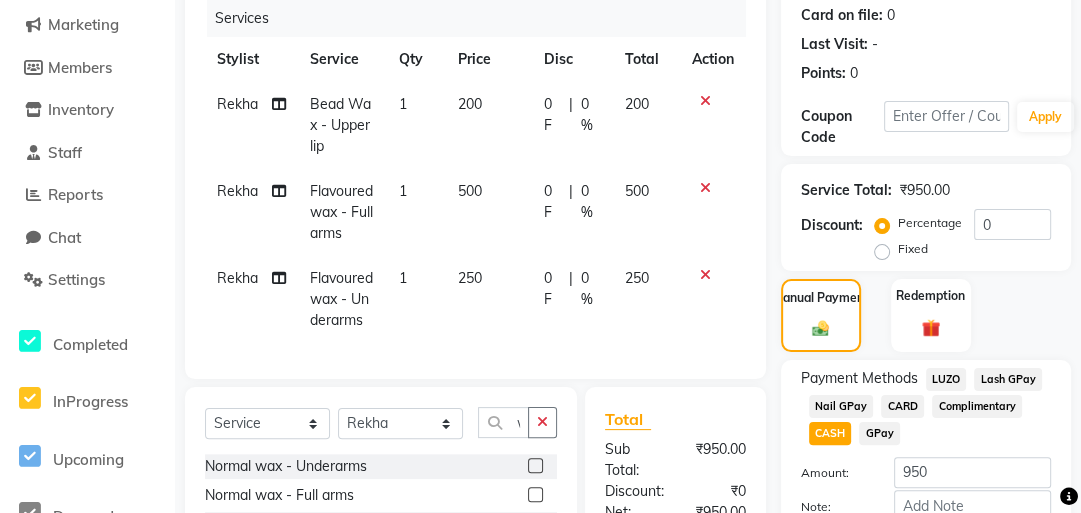 scroll, scrollTop: 482, scrollLeft: 0, axis: vertical 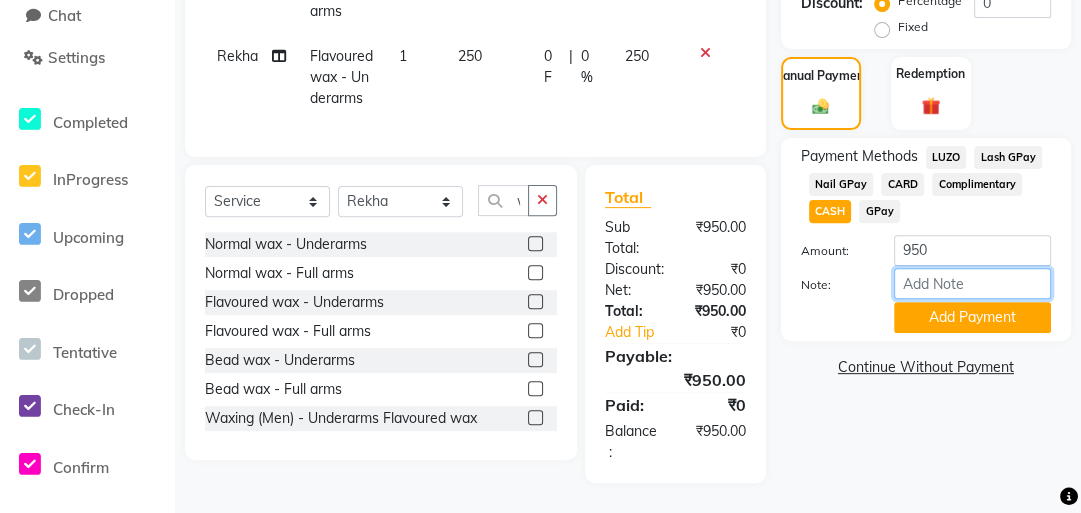 click on "Note:" at bounding box center (972, 283) 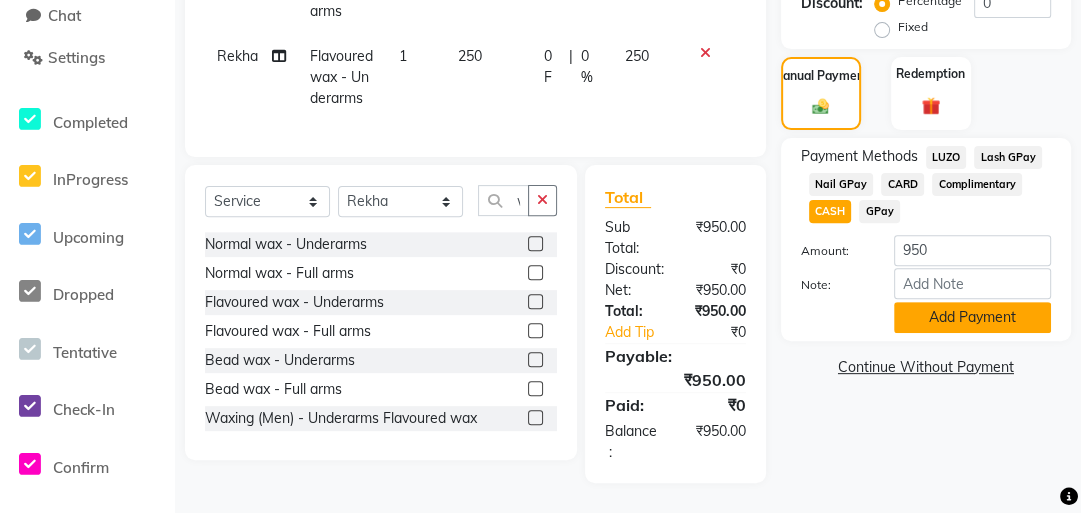 click on "Add Payment" 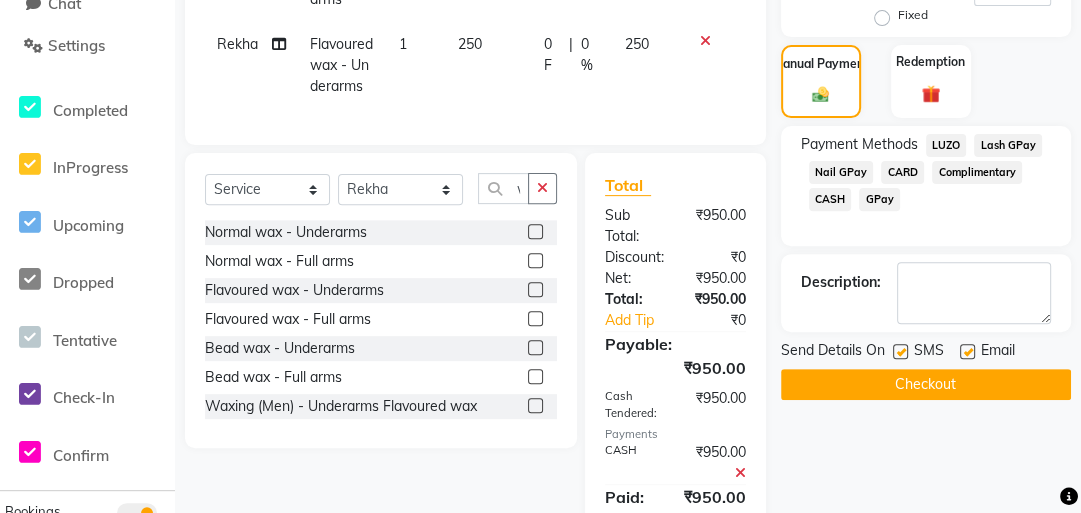 click on "Checkout" 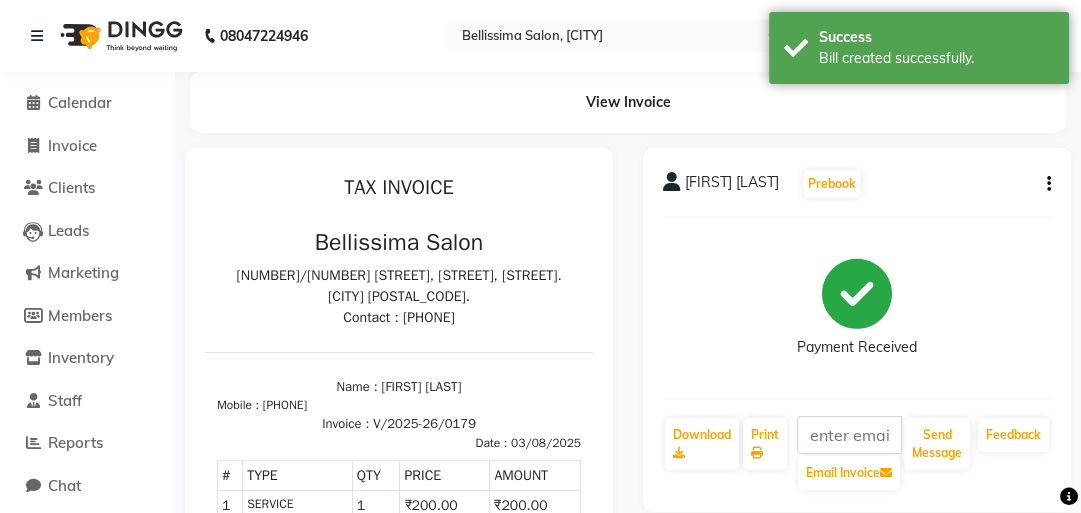 scroll, scrollTop: 0, scrollLeft: 0, axis: both 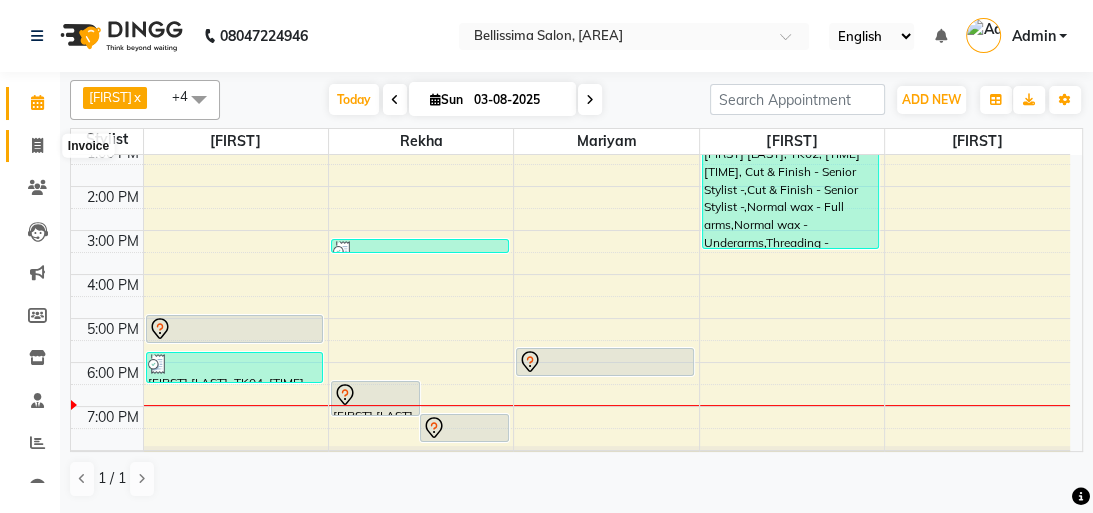 click 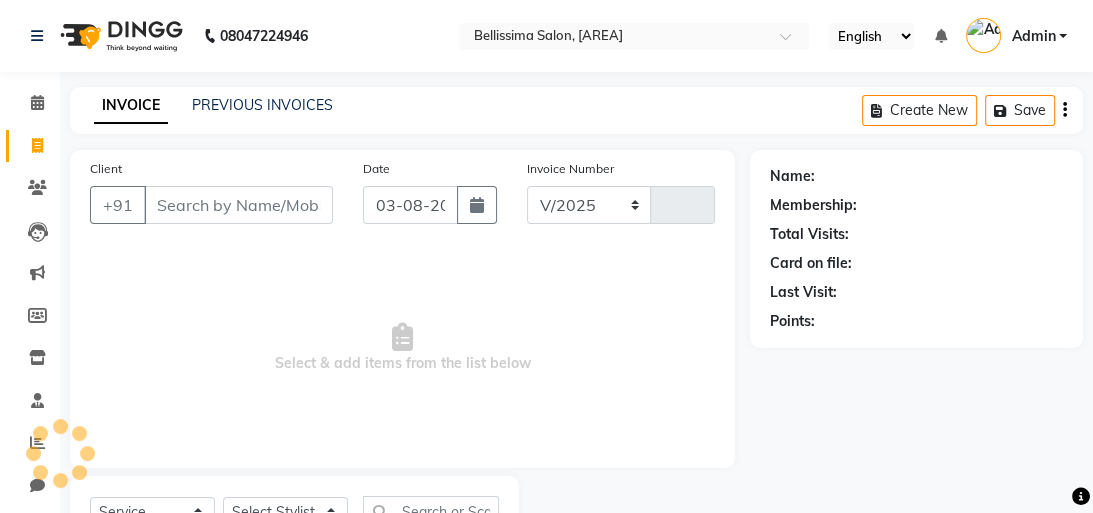 select on "8296" 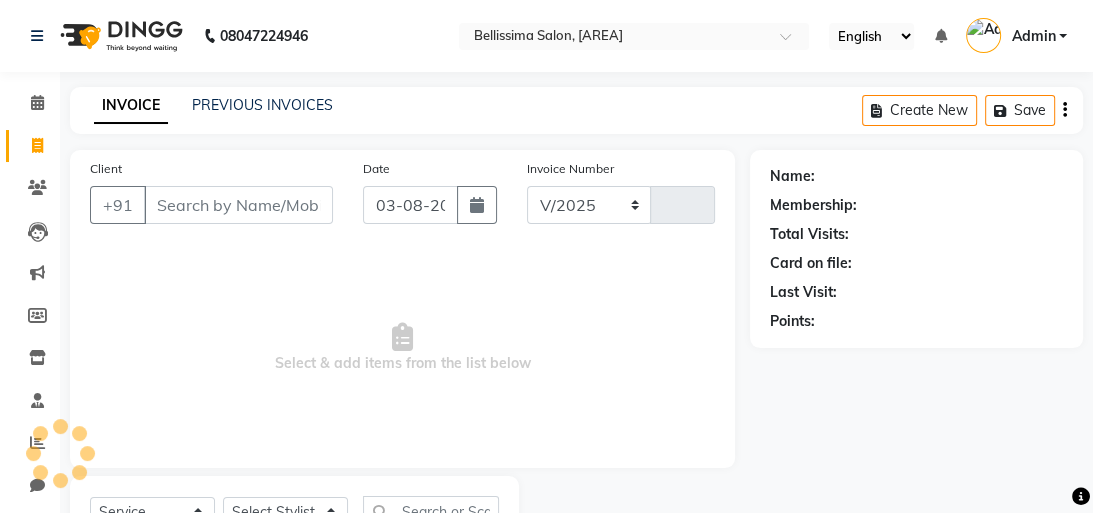 type on "0179" 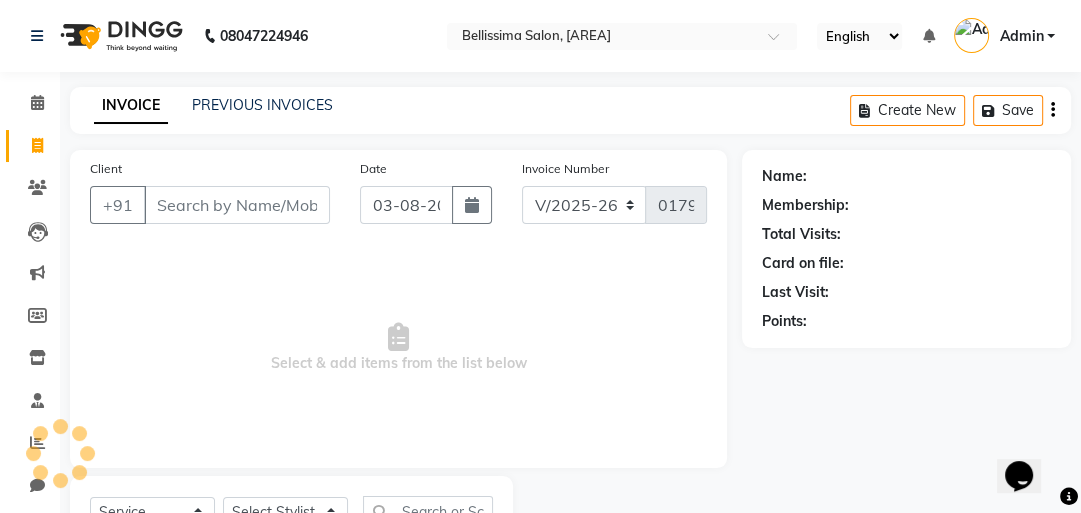 scroll, scrollTop: 0, scrollLeft: 0, axis: both 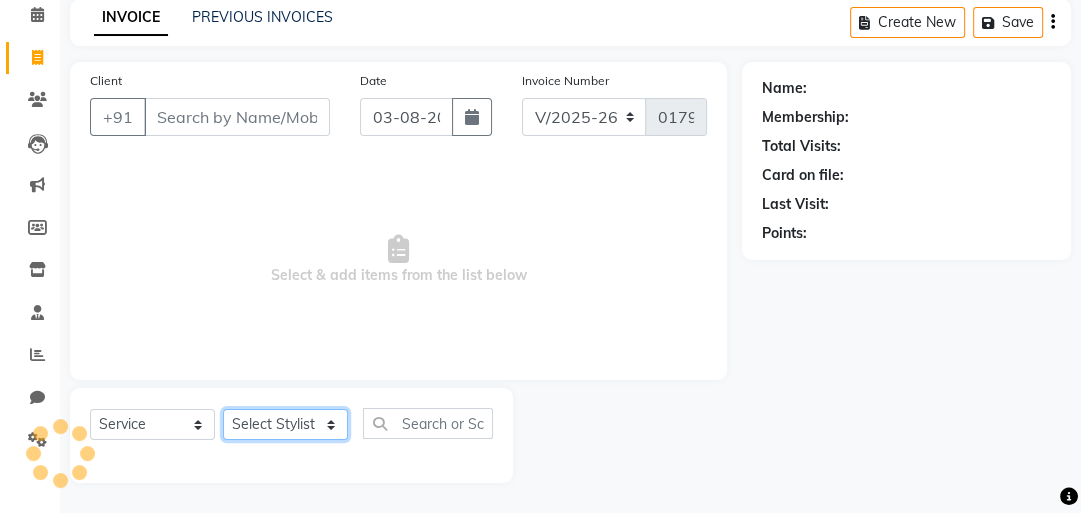 click on "Select Stylist" 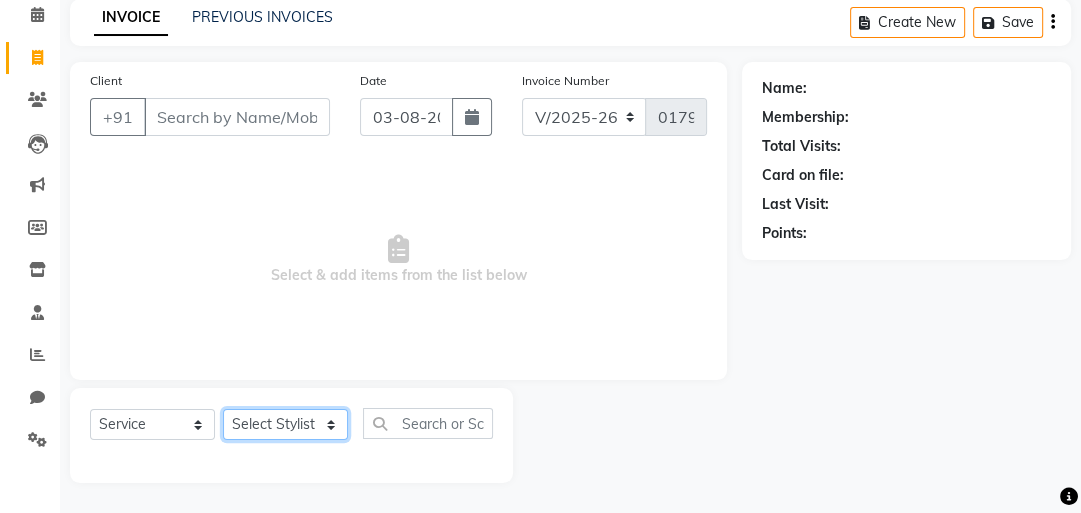 select on "79977" 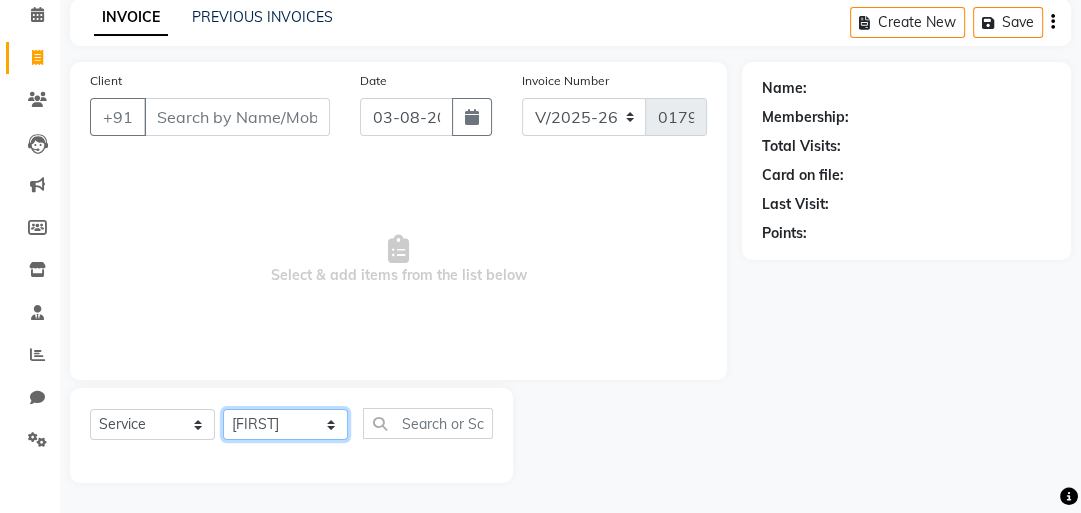 click on "Select Stylist [FIRST] [FIRST] [FIRST] [FIRST] [FIRST]" 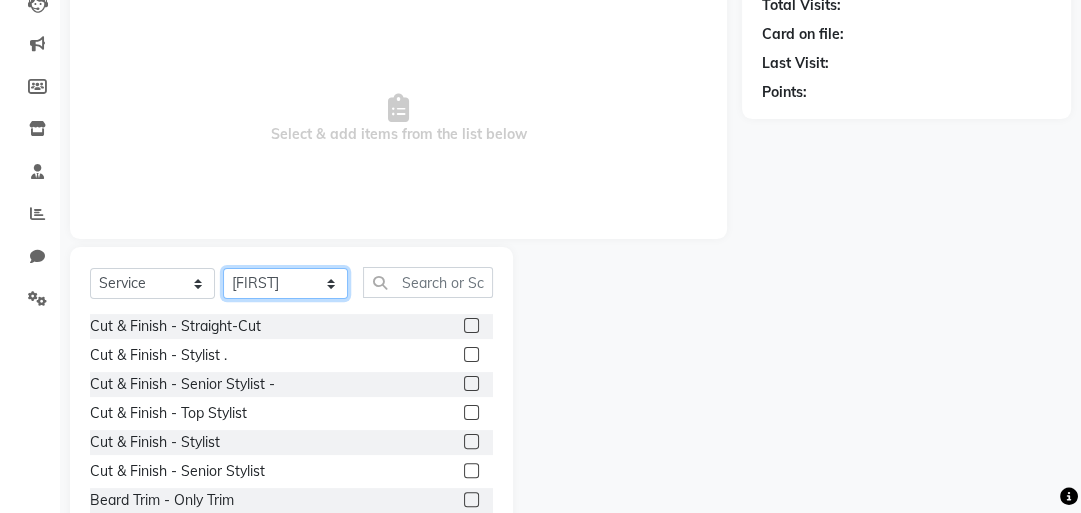 scroll, scrollTop: 288, scrollLeft: 0, axis: vertical 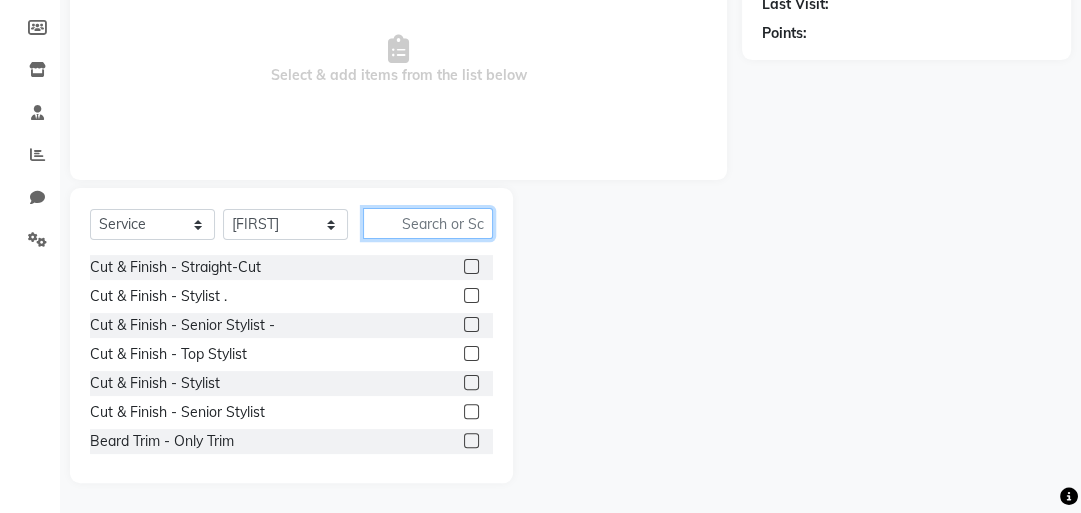 click 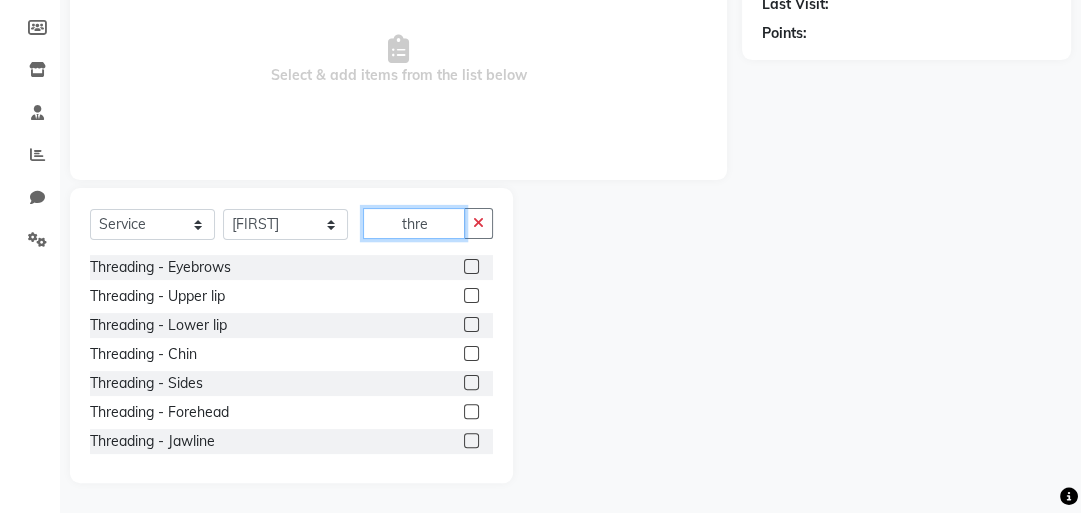 type on "thre" 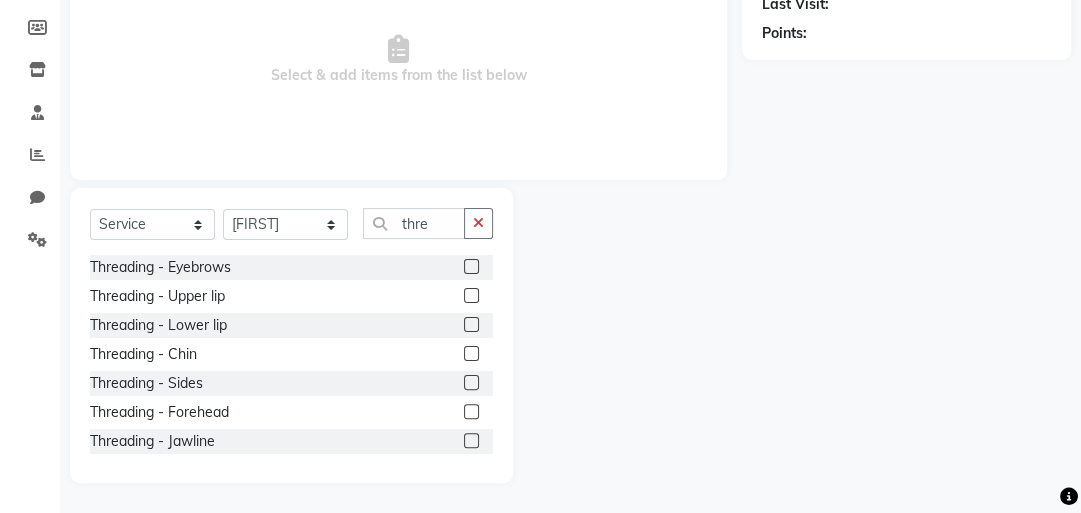 click 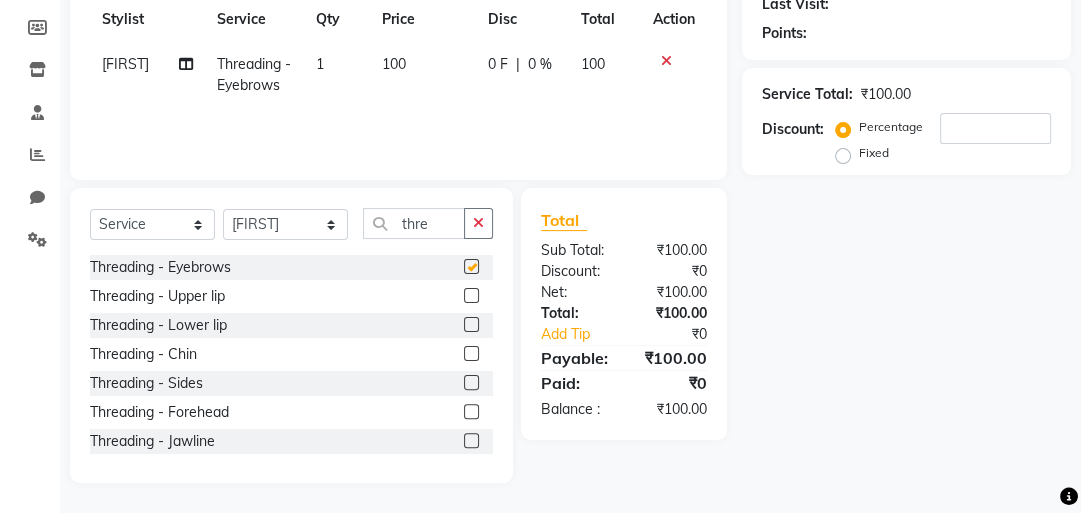 checkbox on "false" 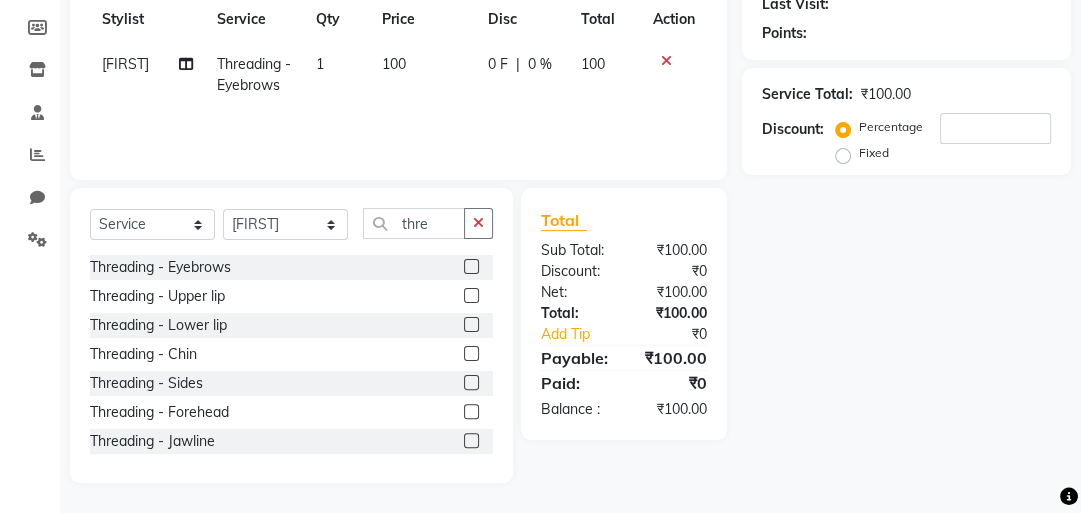 click 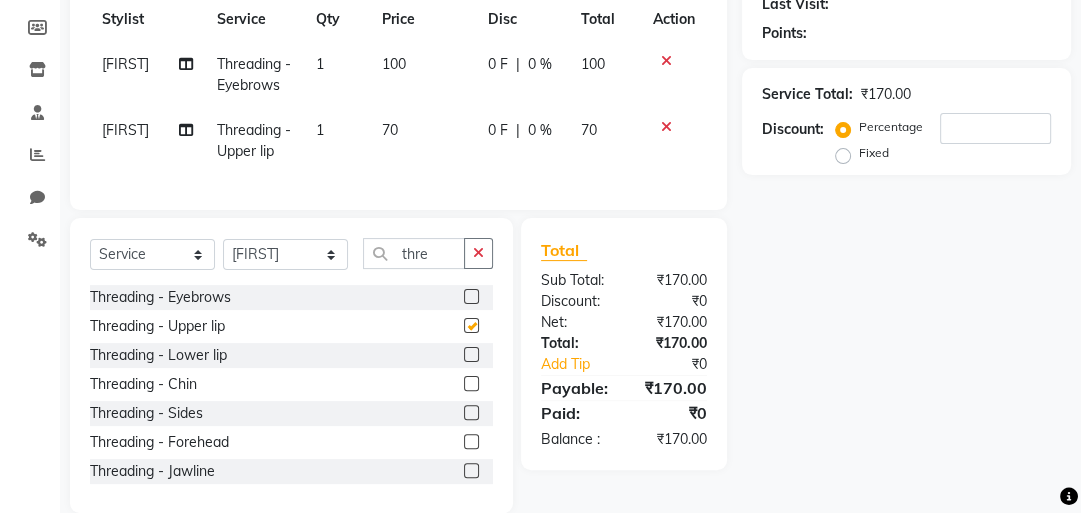 checkbox on "false" 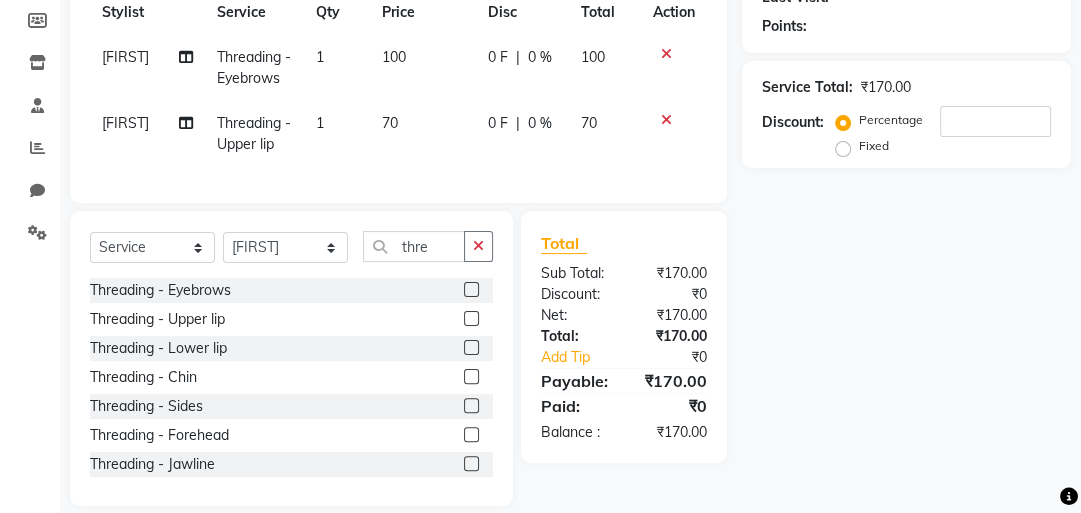 scroll, scrollTop: 320, scrollLeft: 0, axis: vertical 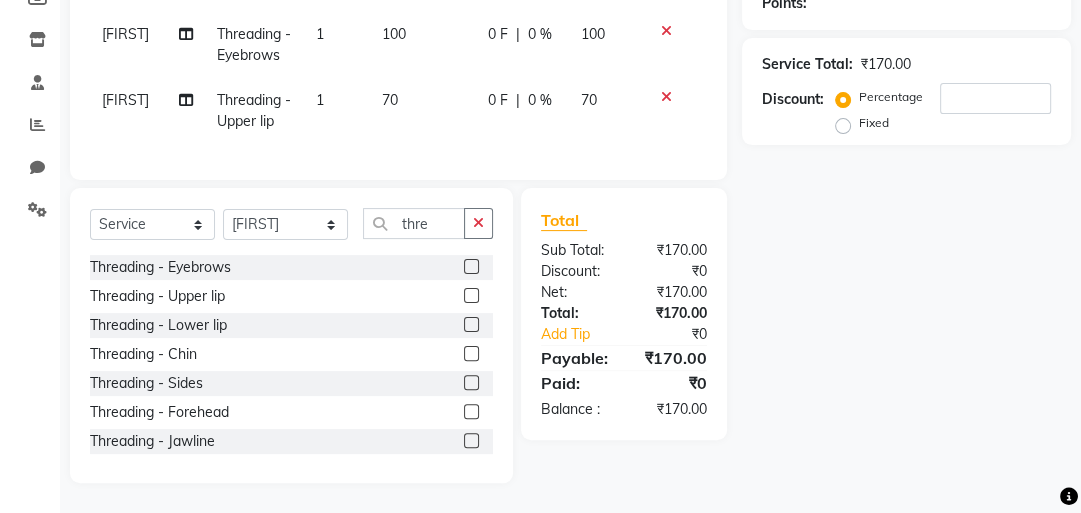 click 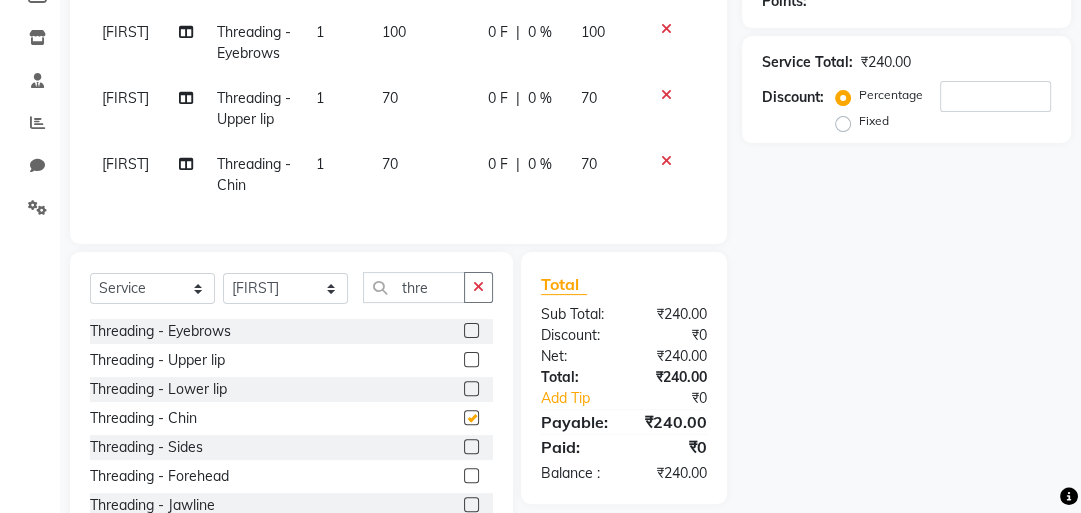 checkbox on "false" 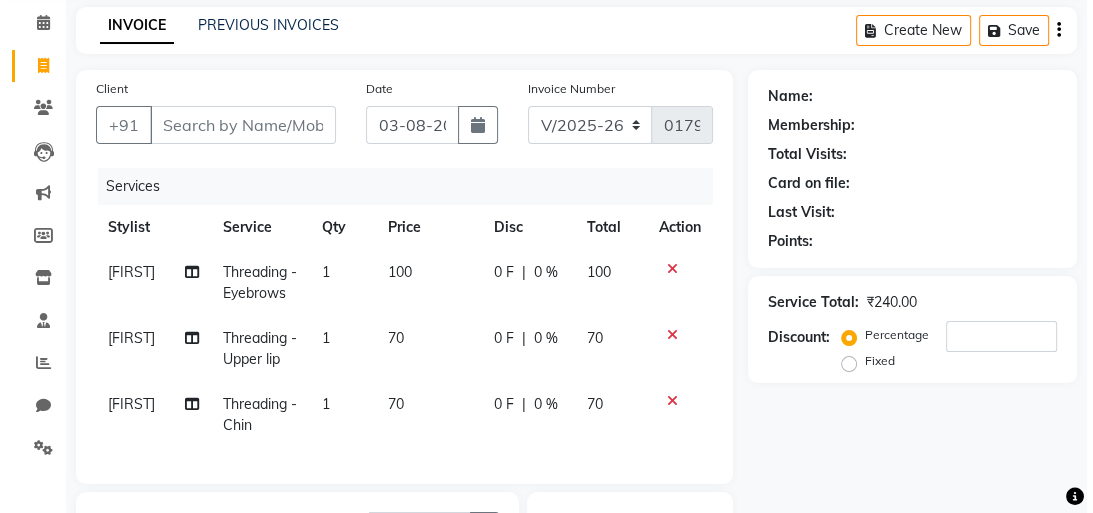 scroll, scrollTop: 160, scrollLeft: 0, axis: vertical 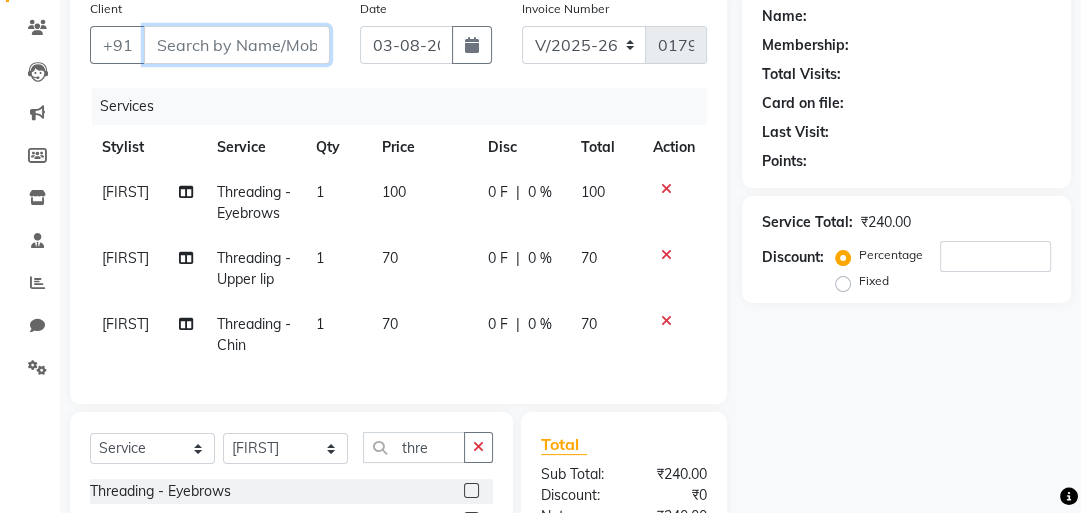 click on "Client" at bounding box center [237, 45] 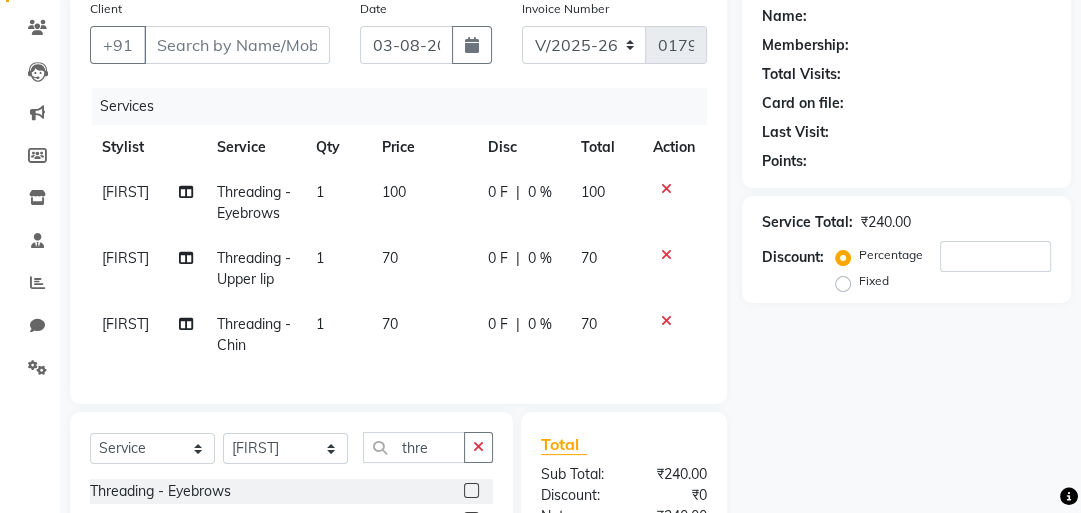 click 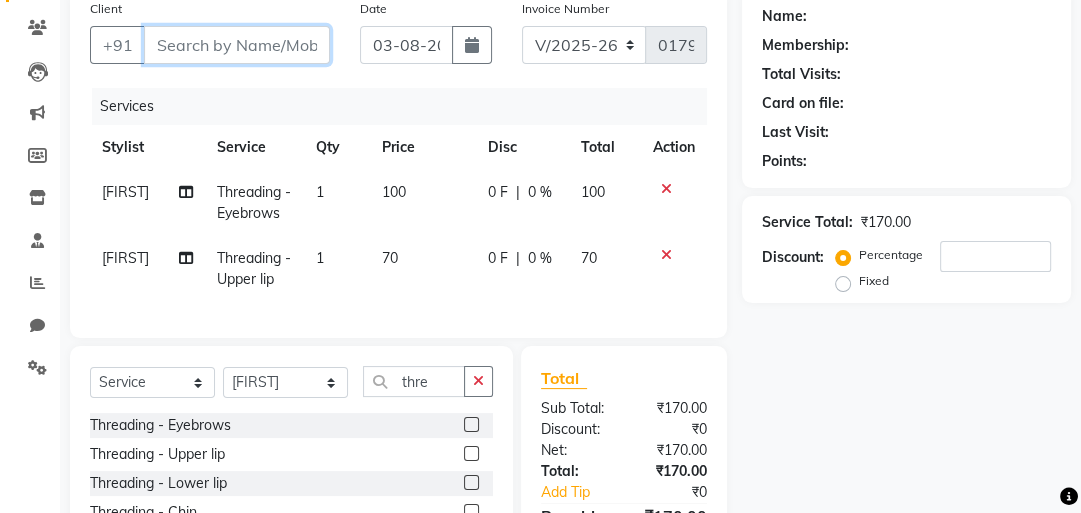 click on "Client" at bounding box center [237, 45] 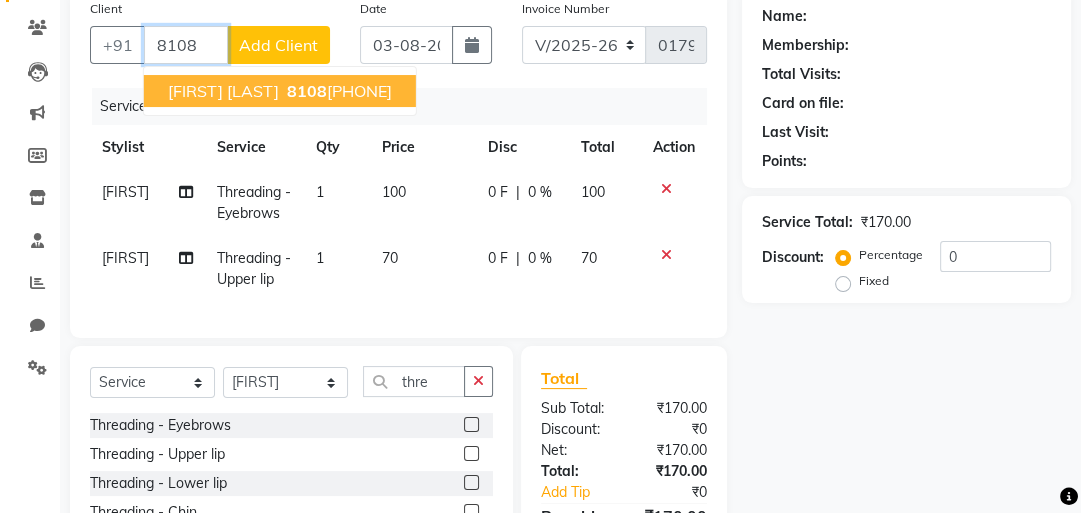 click on "8108" at bounding box center [186, 45] 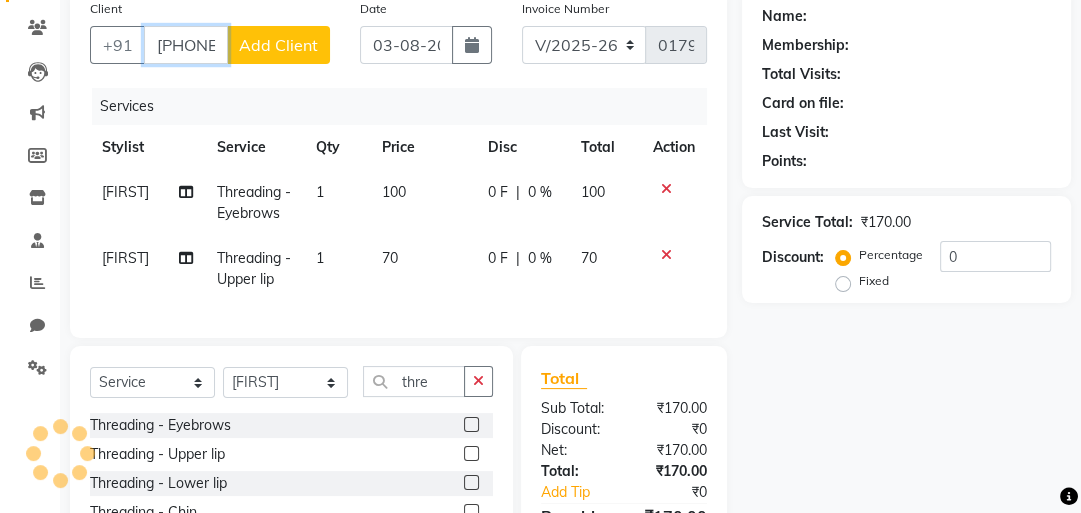 type on "[PHONE]" 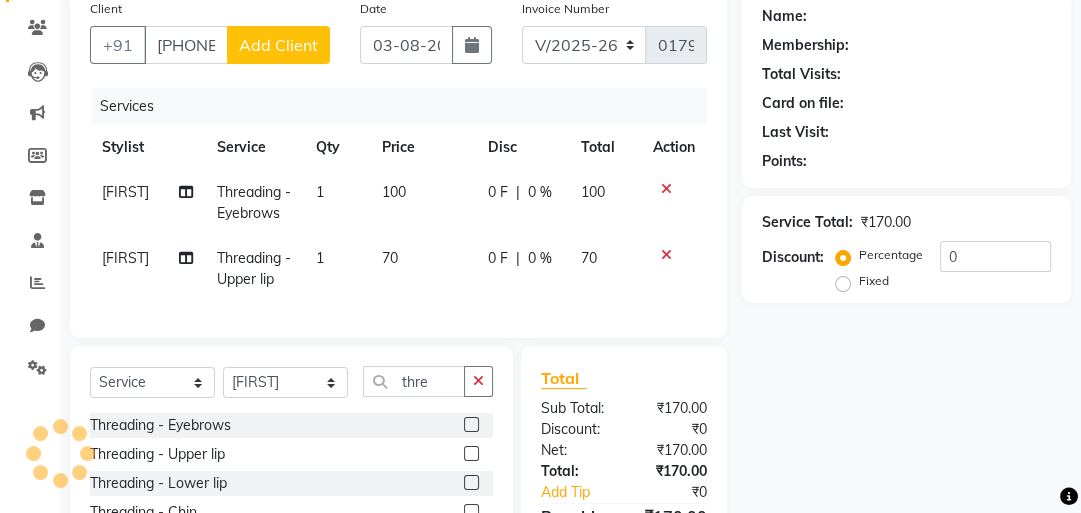 click on "Add Client" 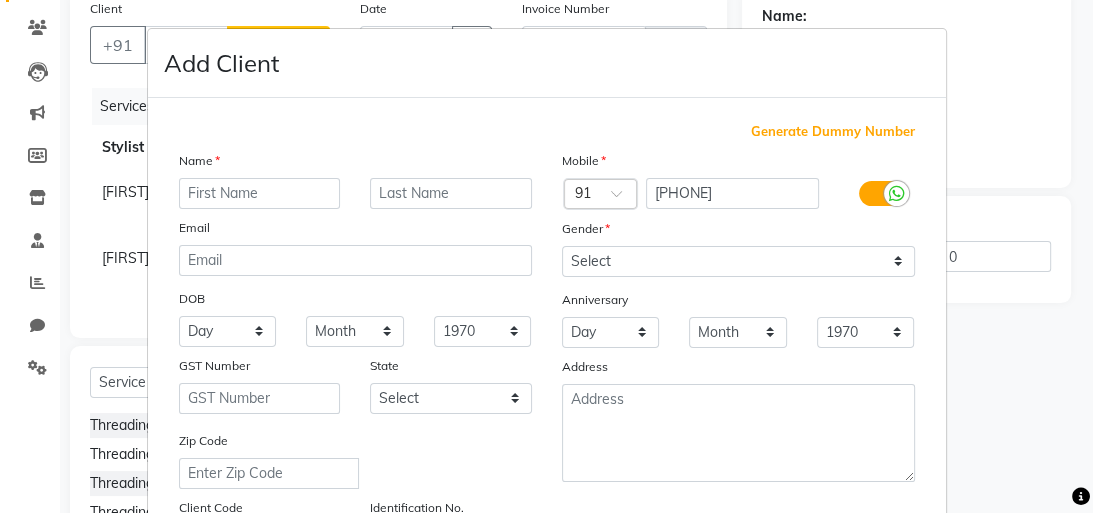 click at bounding box center [260, 193] 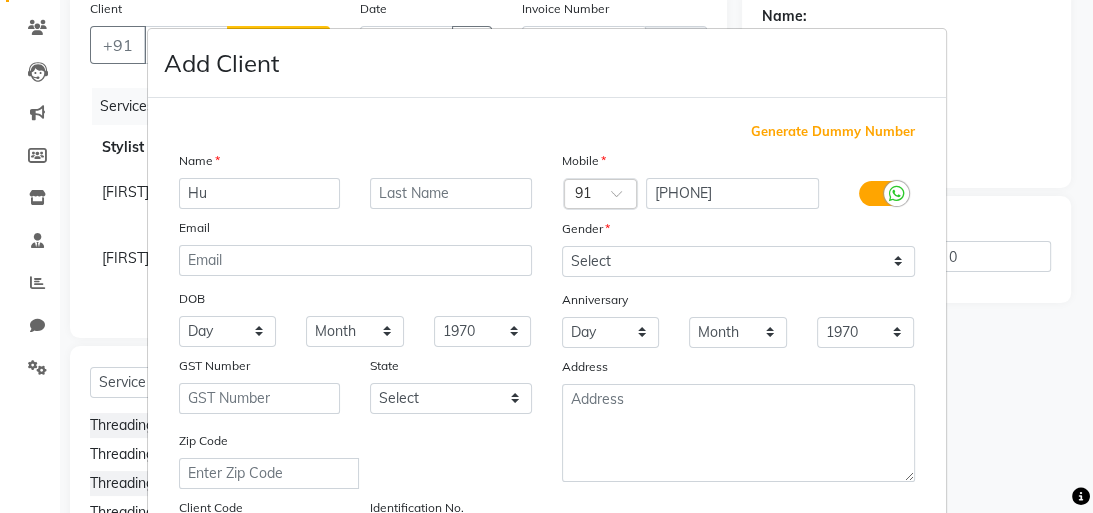 type on "H" 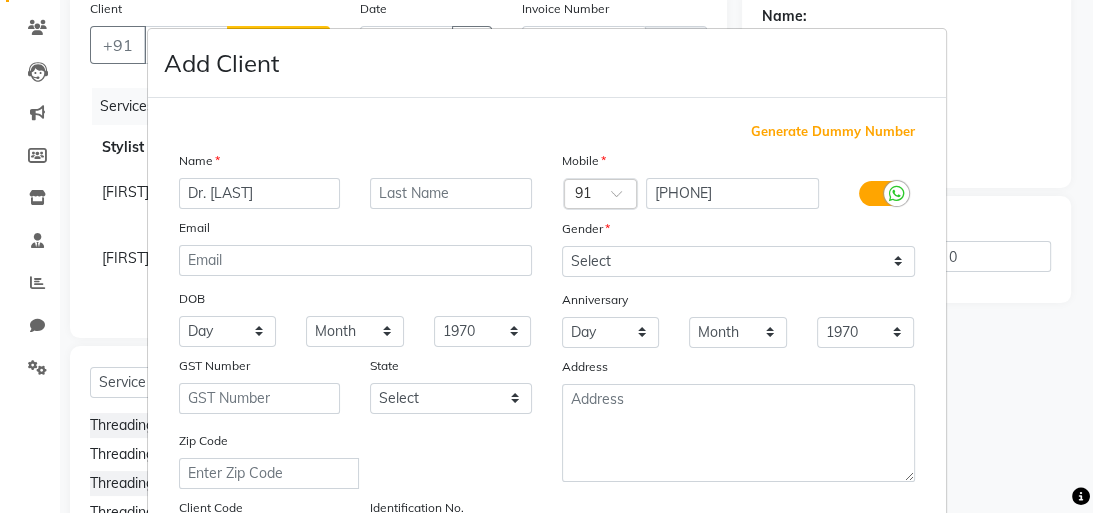 type on "Dr. [LAST]" 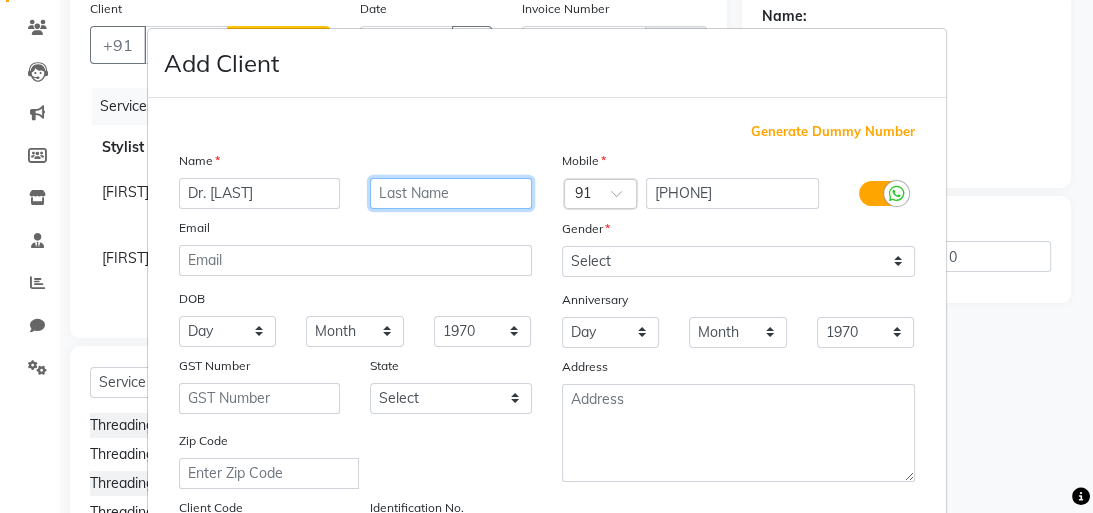 click at bounding box center [451, 193] 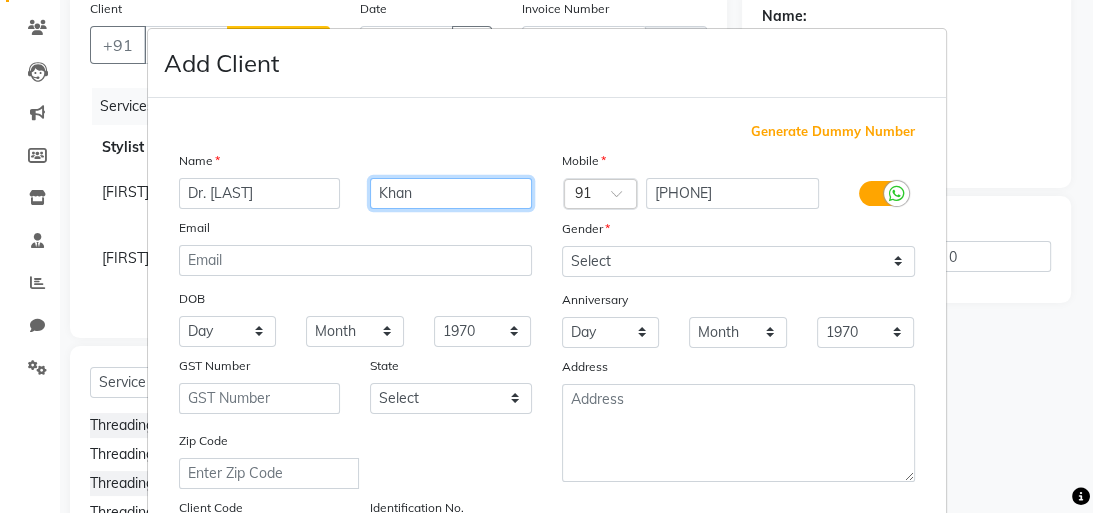 type on "Khan" 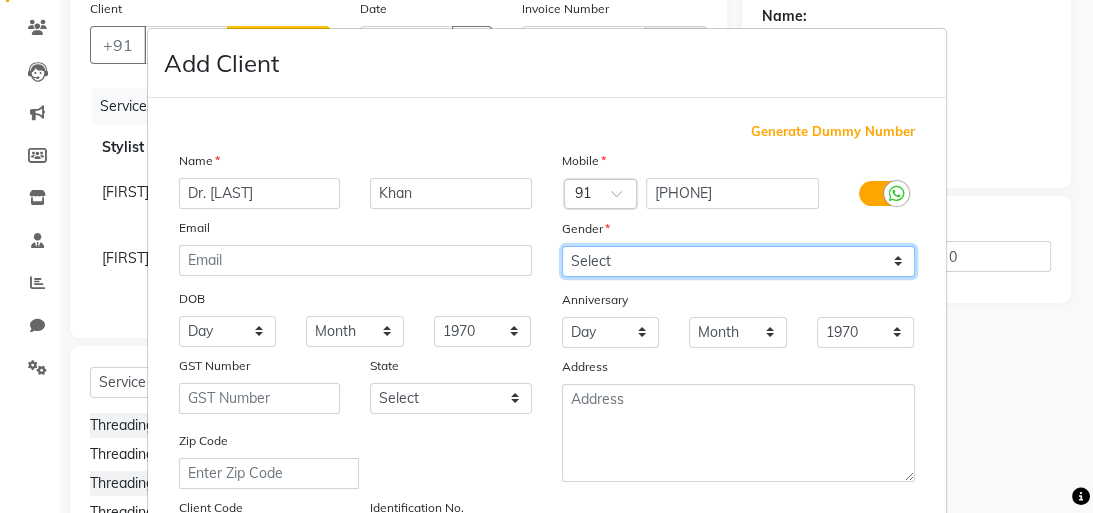 click on "Select Male Female Other Prefer Not To Say" at bounding box center [738, 261] 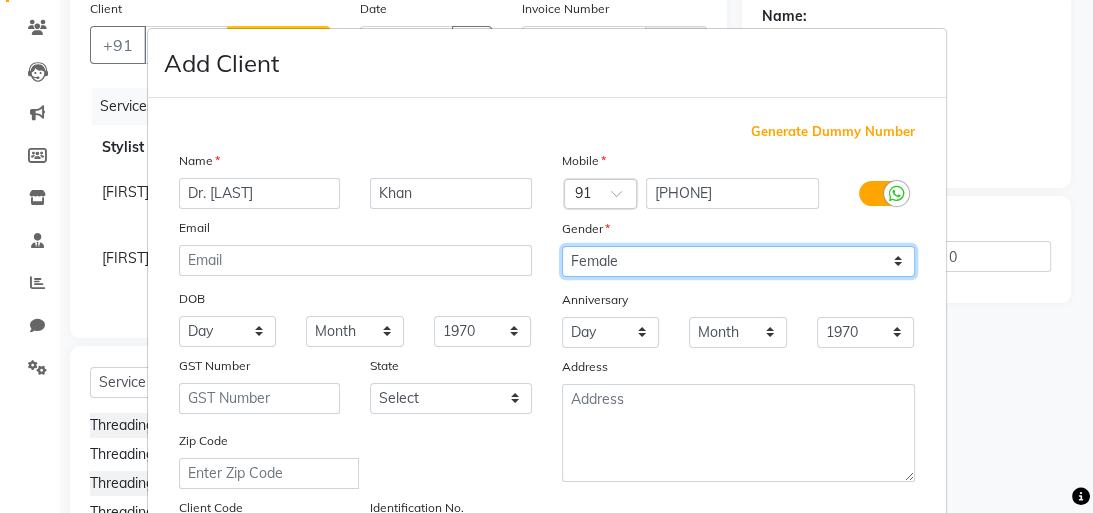 click on "Select Male Female Other Prefer Not To Say" at bounding box center [738, 261] 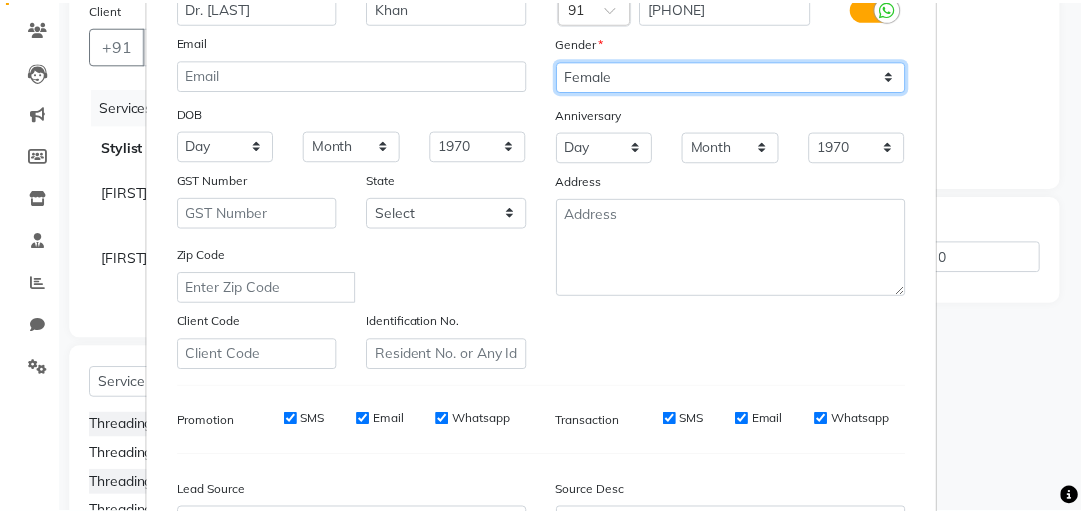 scroll, scrollTop: 400, scrollLeft: 0, axis: vertical 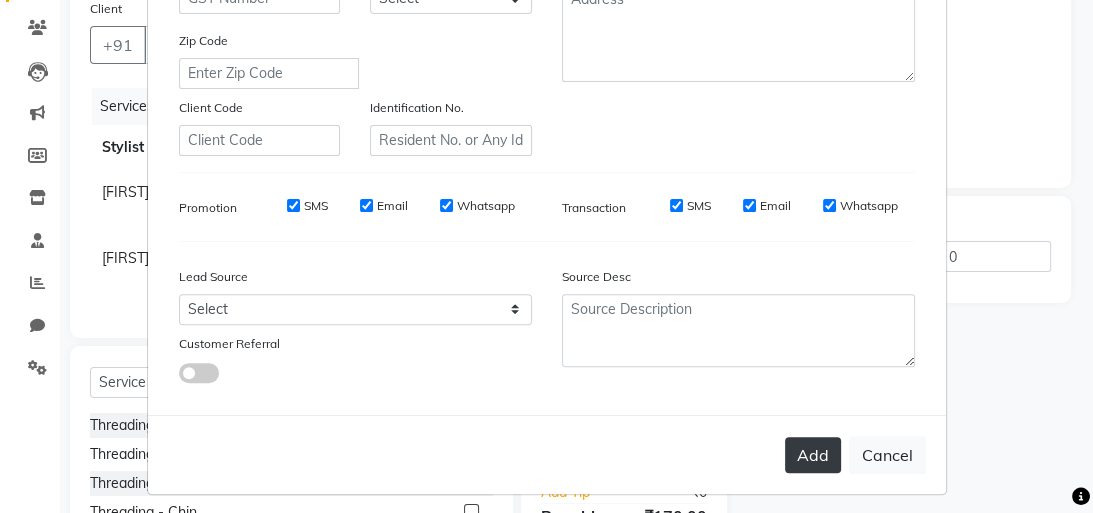 click on "Add" at bounding box center (813, 455) 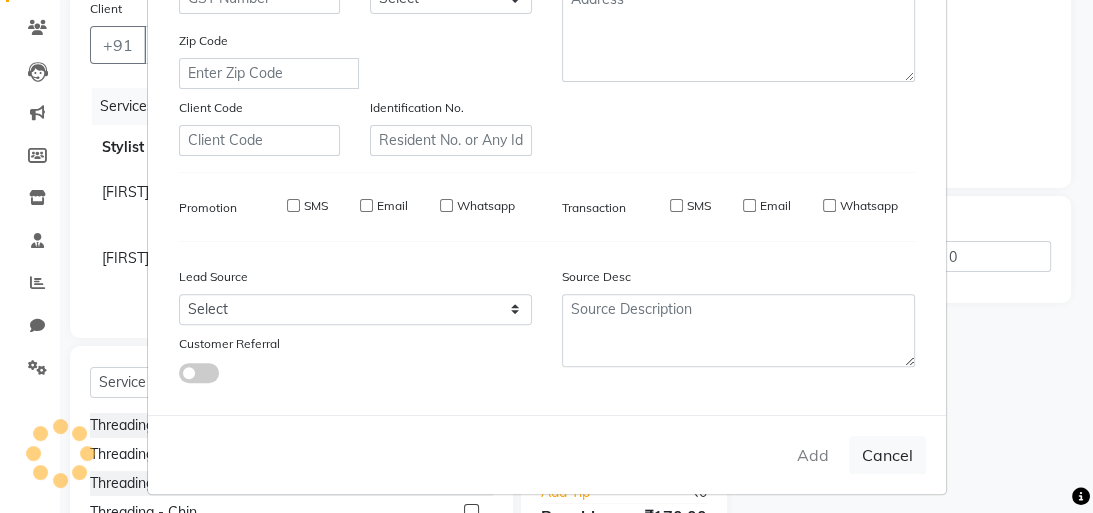 type 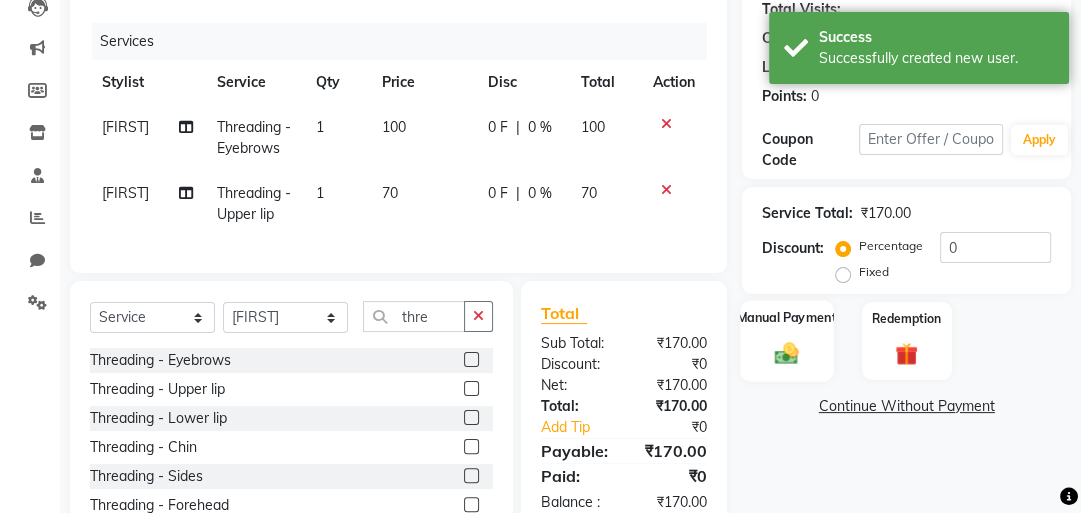 scroll, scrollTop: 331, scrollLeft: 0, axis: vertical 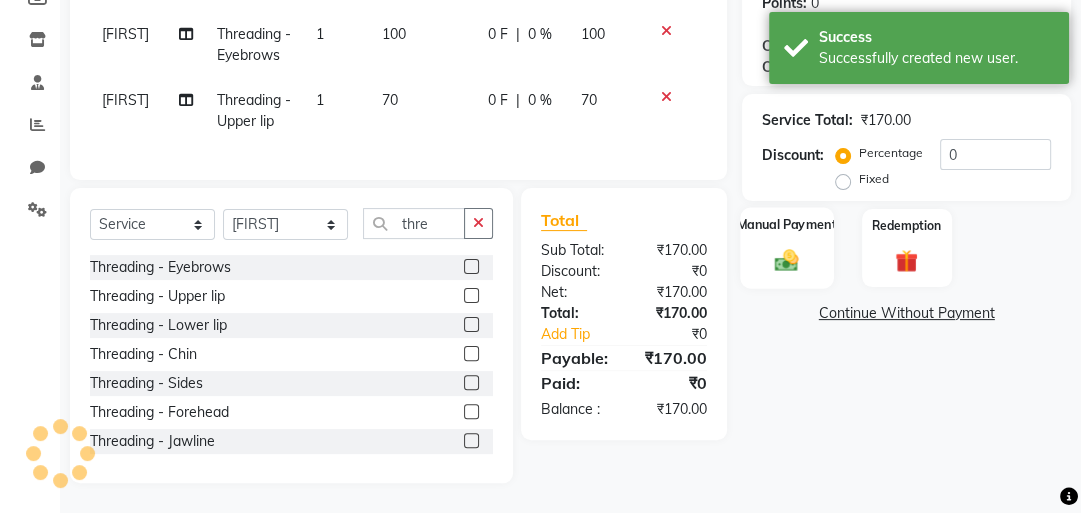 click 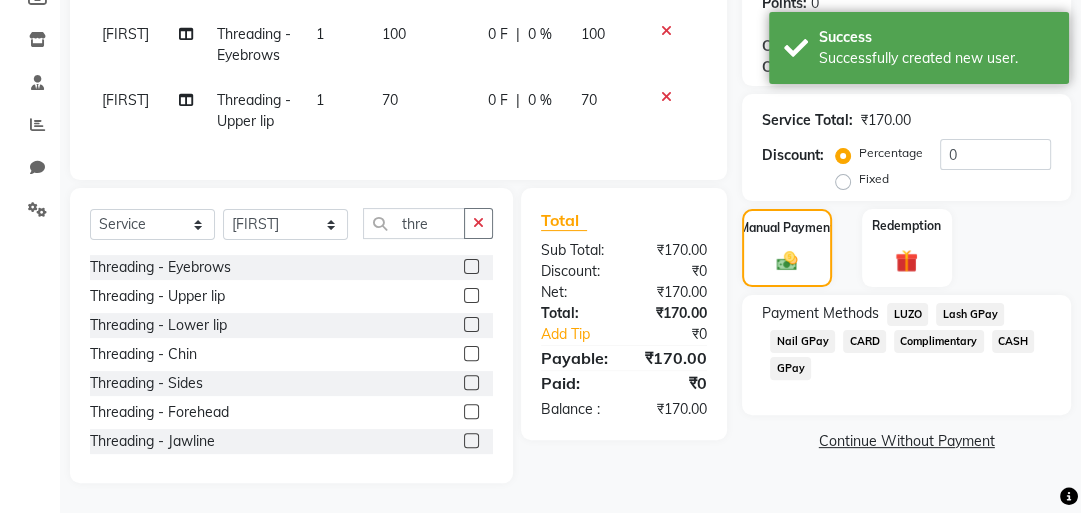 click on "GPay" 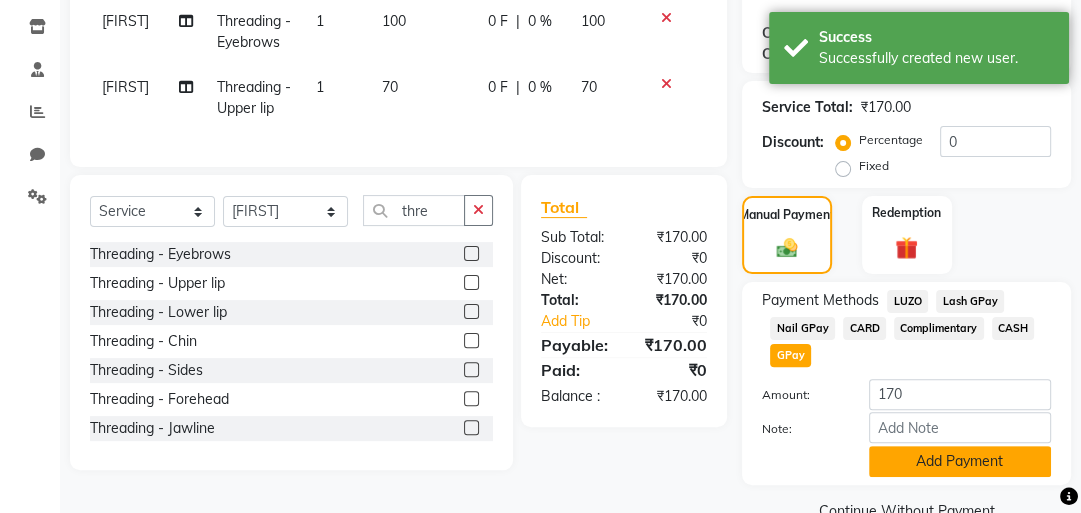 click on "Add Payment" 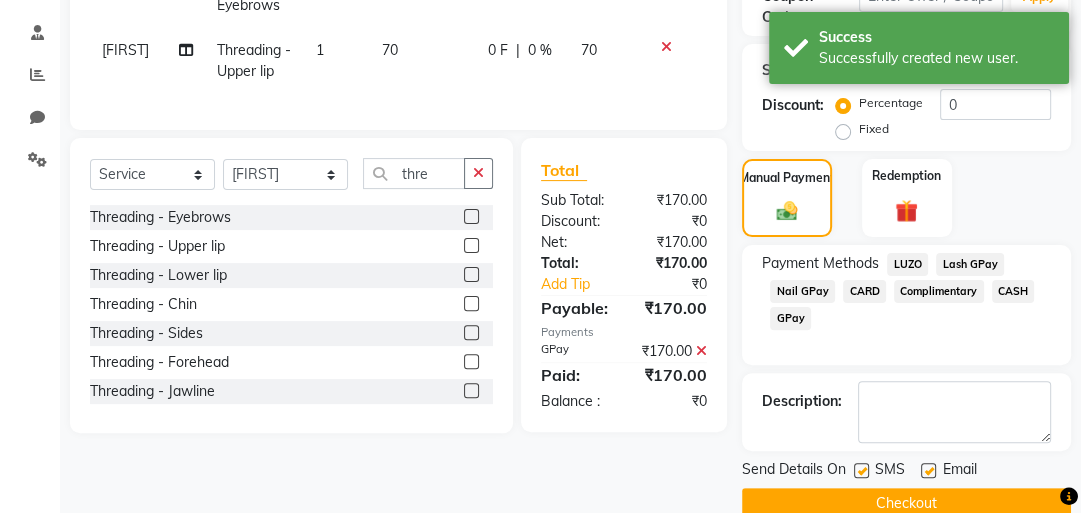 scroll, scrollTop: 402, scrollLeft: 0, axis: vertical 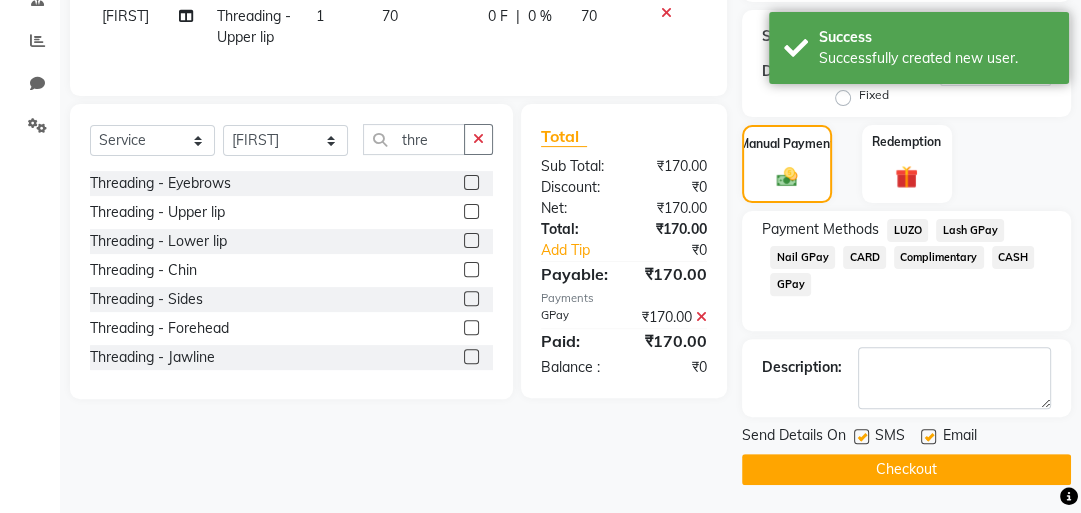 click on "Checkout" 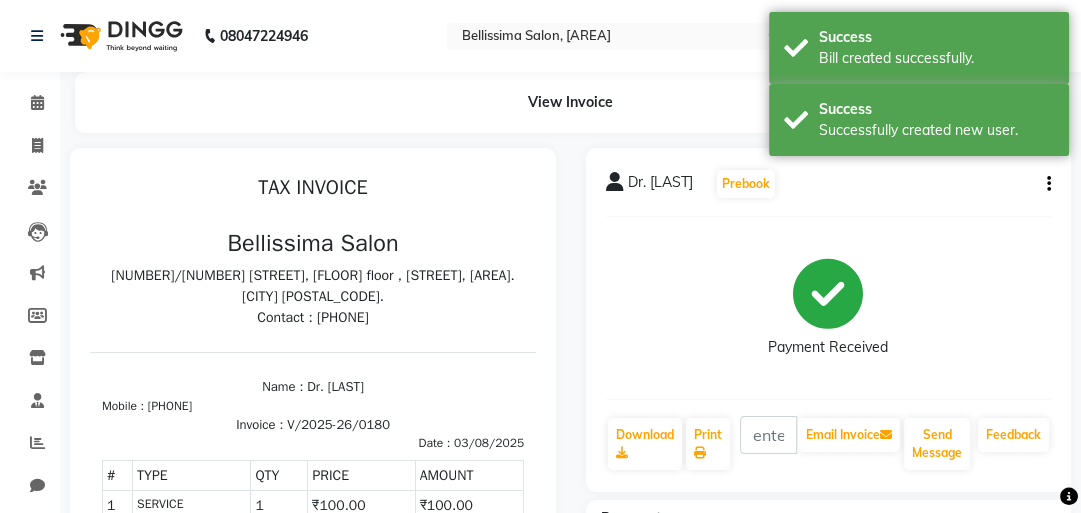 scroll, scrollTop: 0, scrollLeft: 0, axis: both 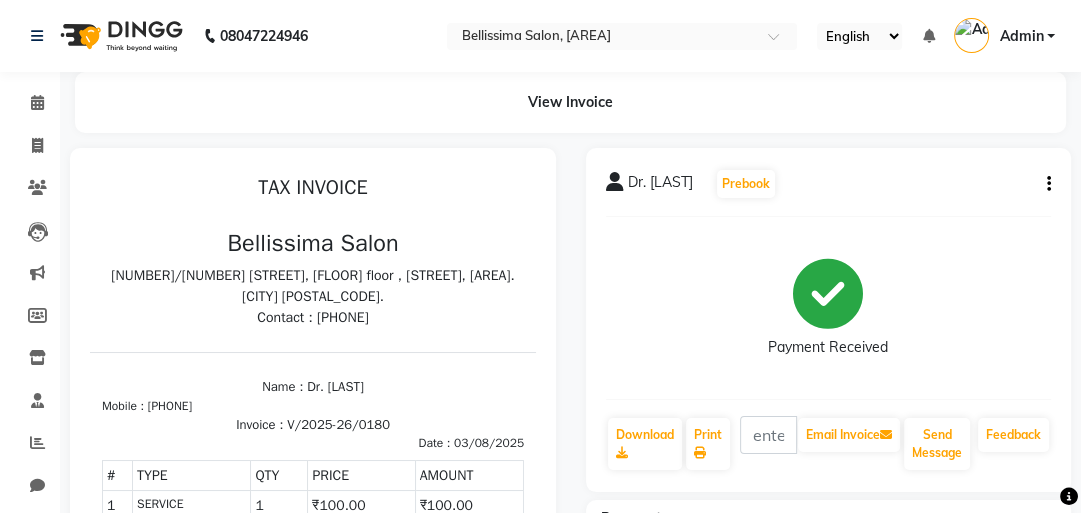 click on "Dr. [LAST]
Help
No results available" at bounding box center (540, 256) 